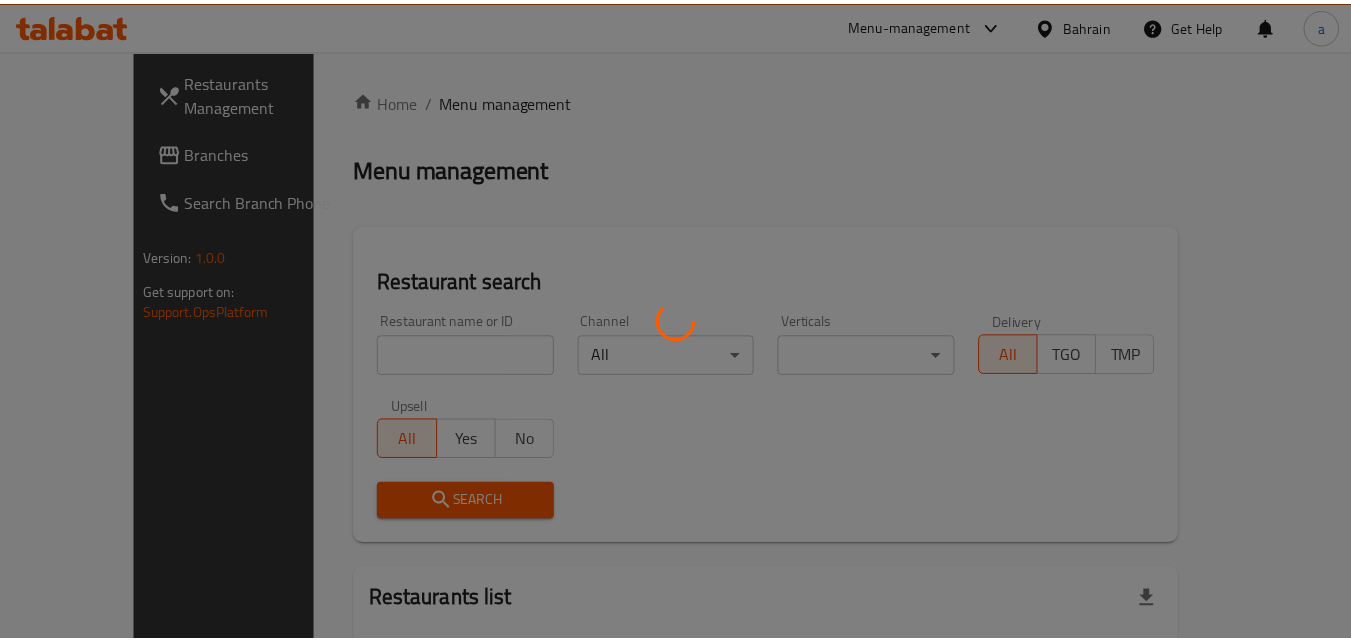scroll, scrollTop: 0, scrollLeft: 0, axis: both 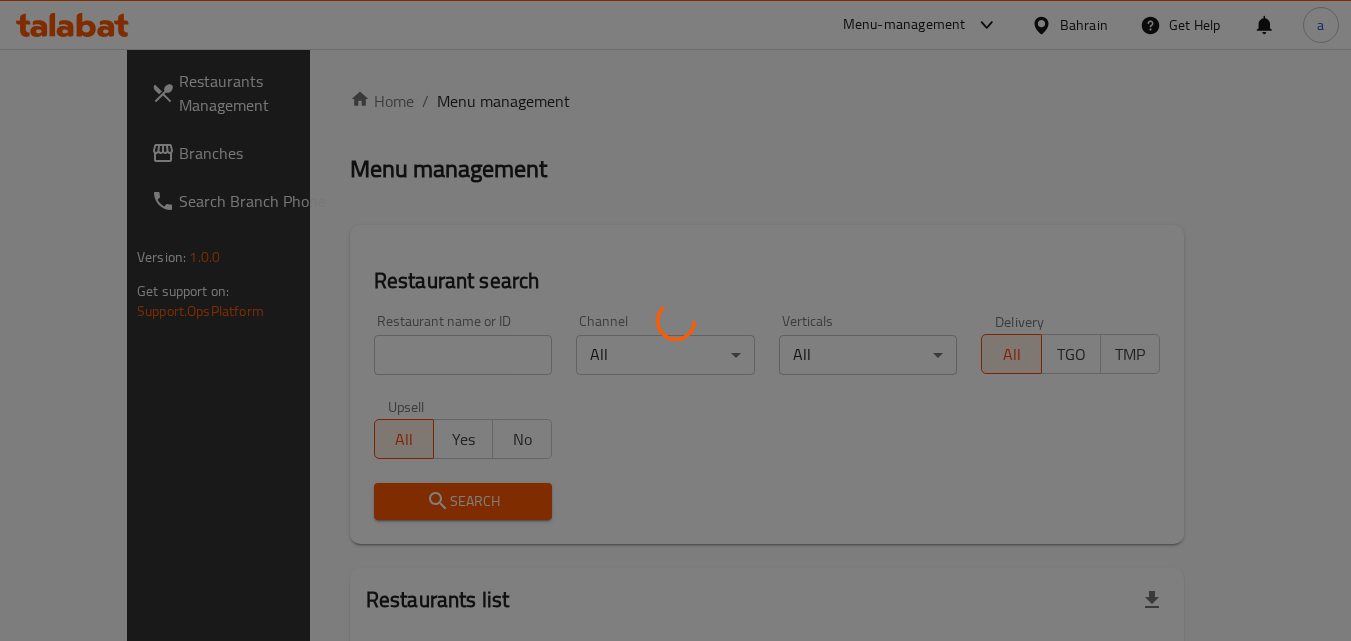 click at bounding box center [675, 320] 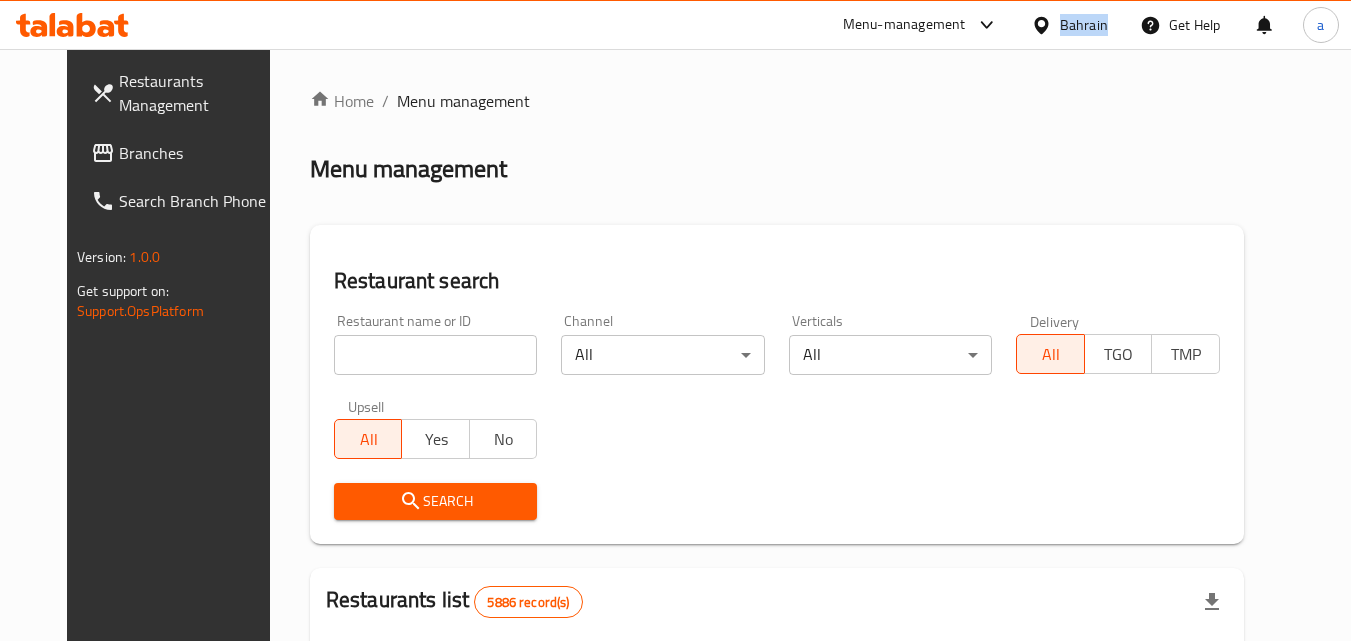 click on "Bahrain" at bounding box center [1084, 25] 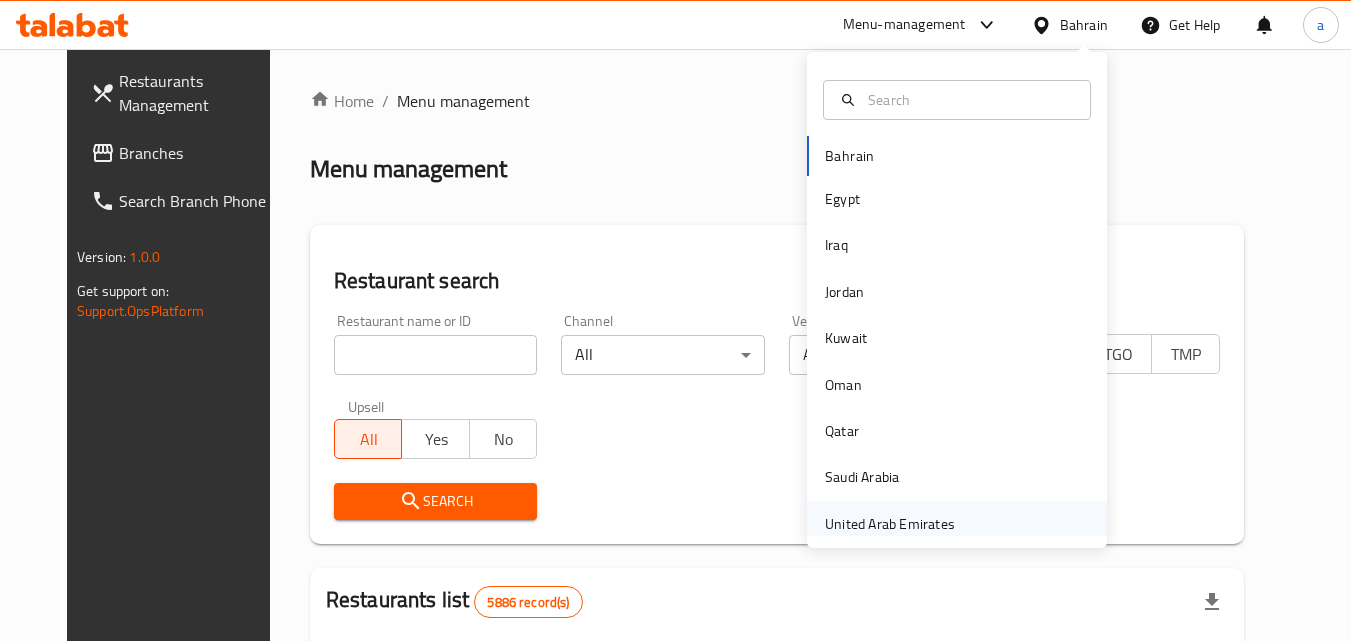 click on "United Arab Emirates" at bounding box center (890, 524) 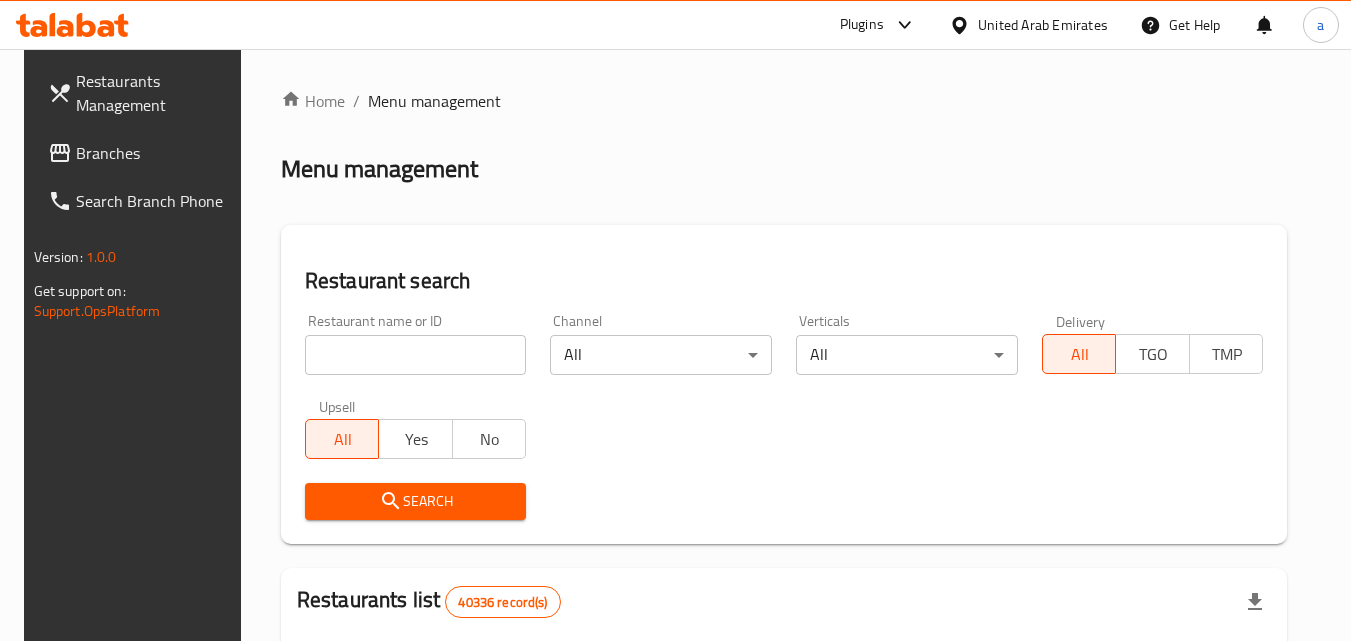 click on "Branches" at bounding box center (155, 153) 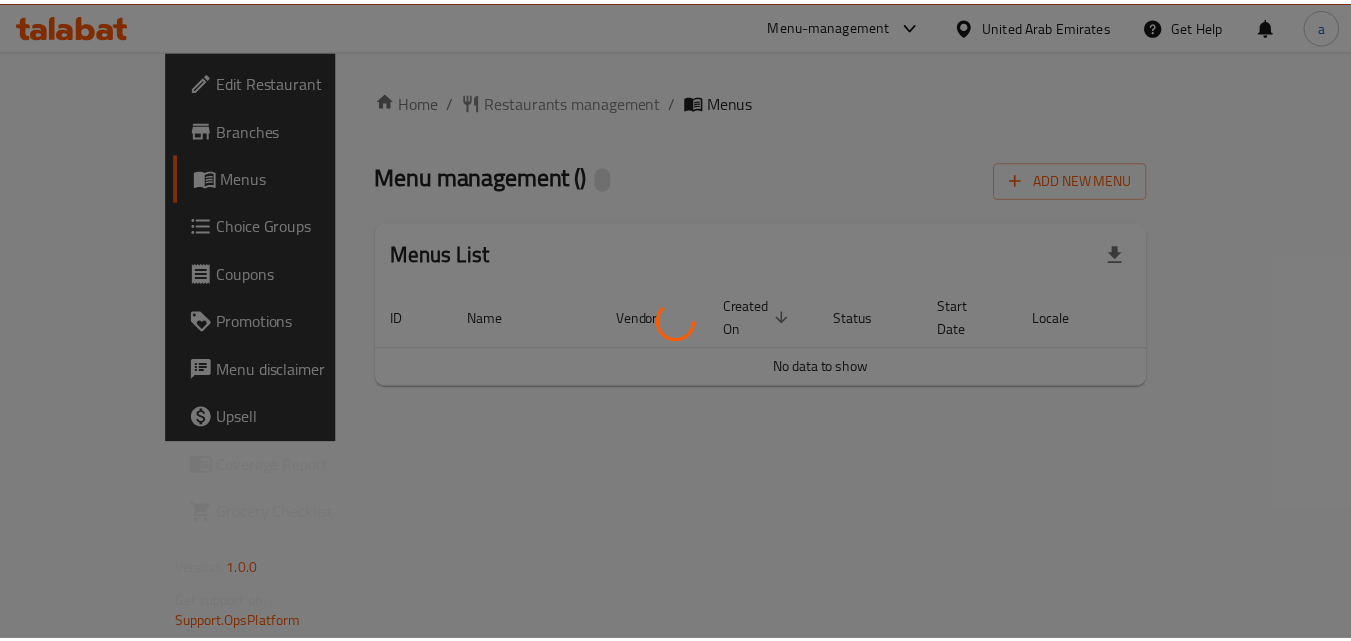 scroll, scrollTop: 0, scrollLeft: 0, axis: both 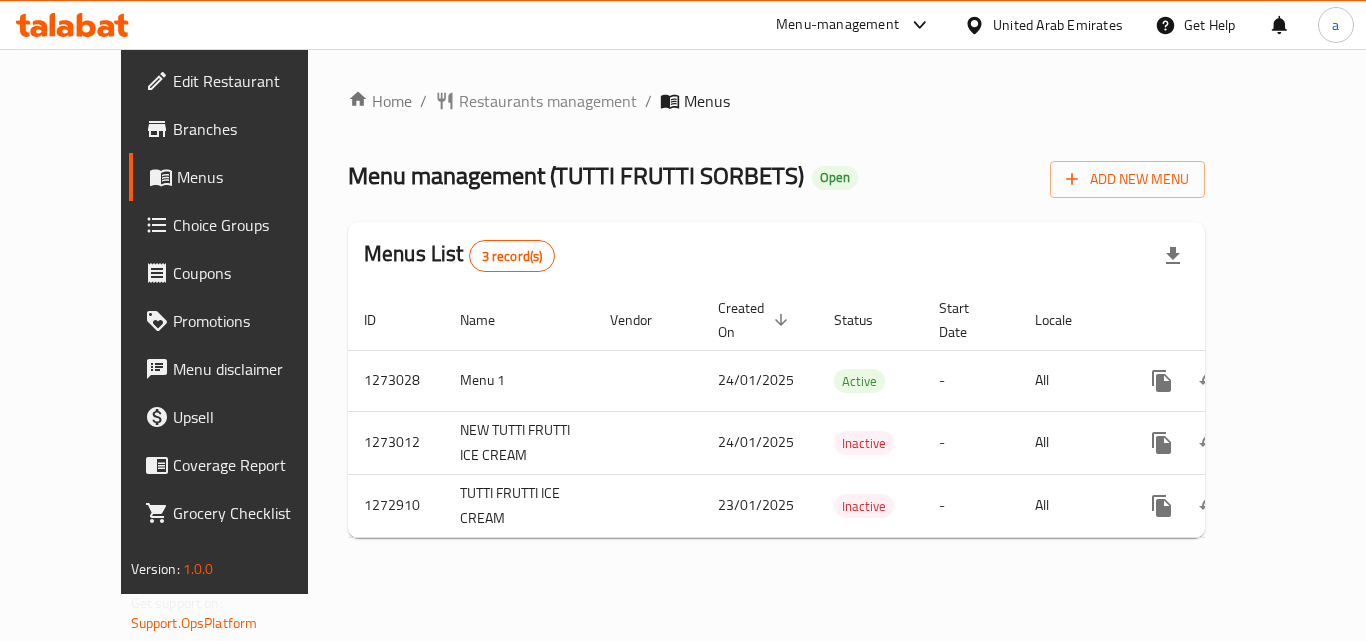 click on "Home / Restaurants management / Menus Menu management ( TUTTI FRUTTI SORBETS )  Open Add New Menu Menus List   3 record(s) ID Name Vendor Created On sorted descending Status Start Date Locale Actions 1273028 Menu 1 24/01/2025 Active - All 1273012 NEW TUTTI FRUTTI ICE CREAM 24/01/2025 Inactive - All 1272910 TUTTI FRUTTI ICE CREAM 23/01/2025 Inactive - All" at bounding box center (776, 321) 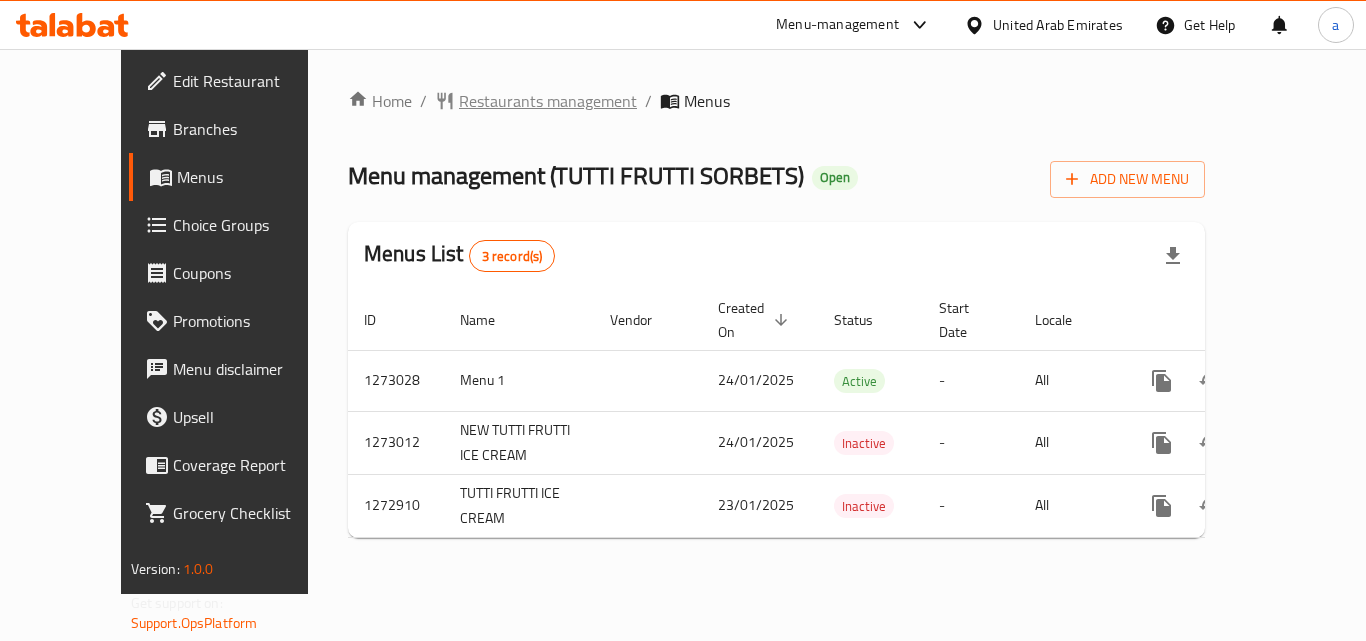 click on "Restaurants management" at bounding box center (548, 101) 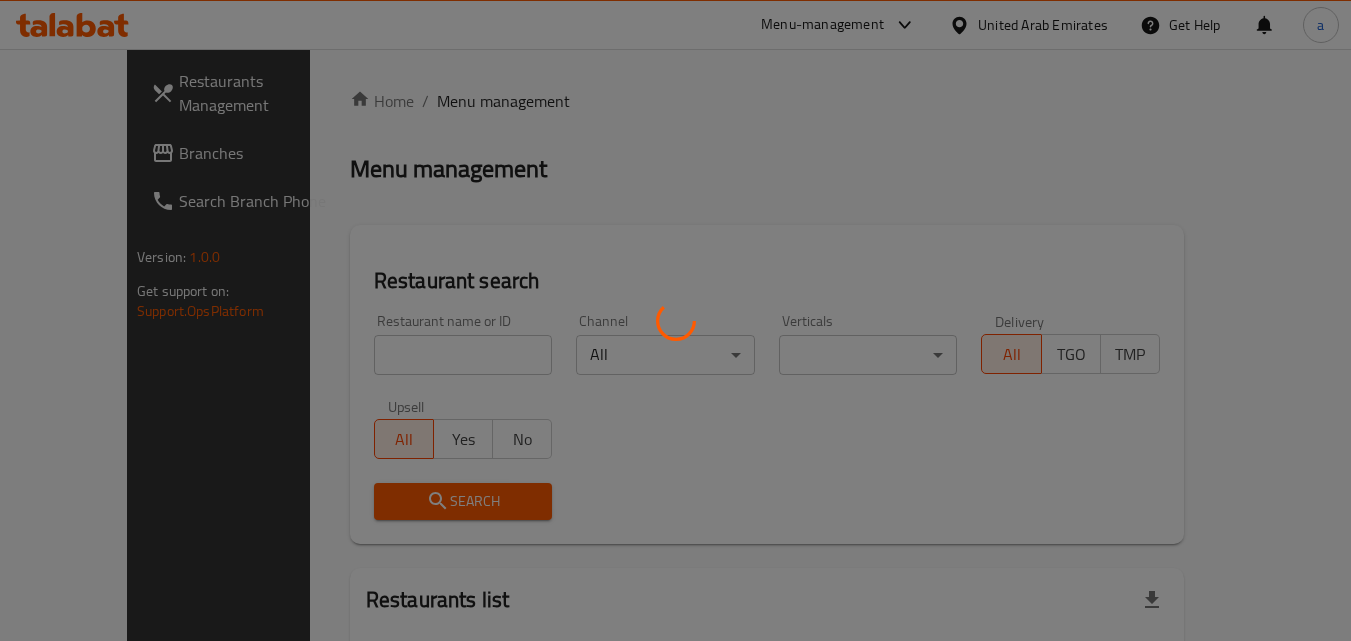 click at bounding box center [675, 320] 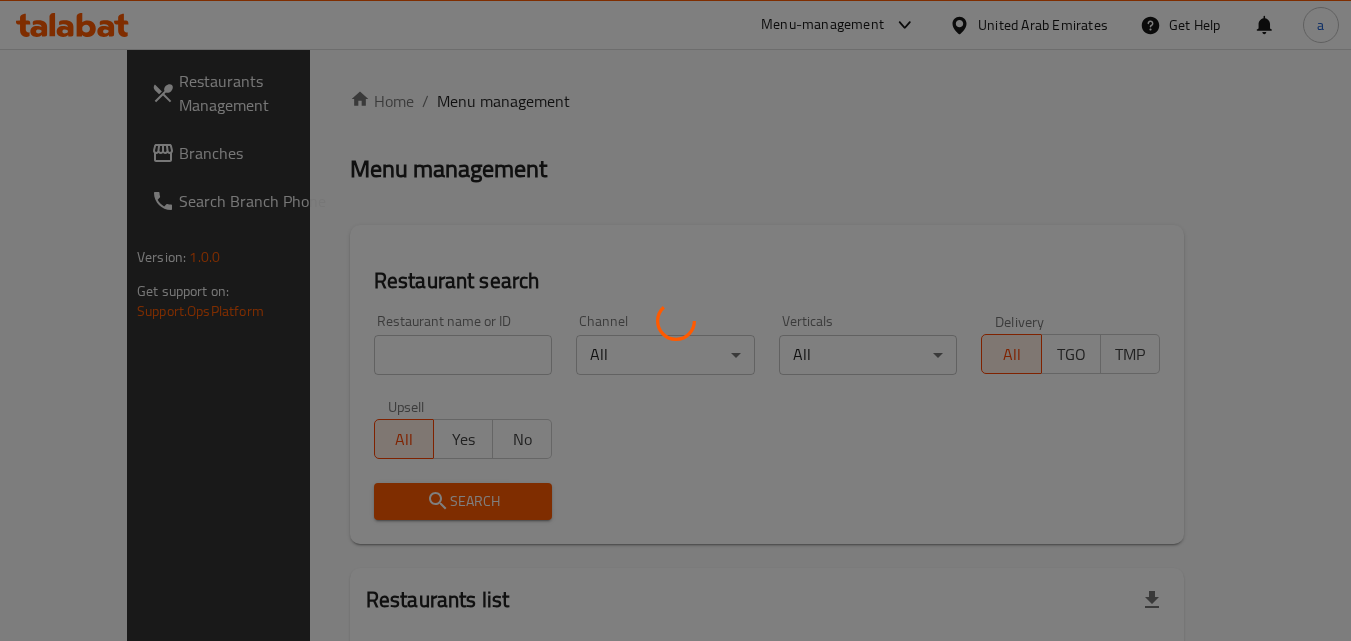 click at bounding box center [675, 320] 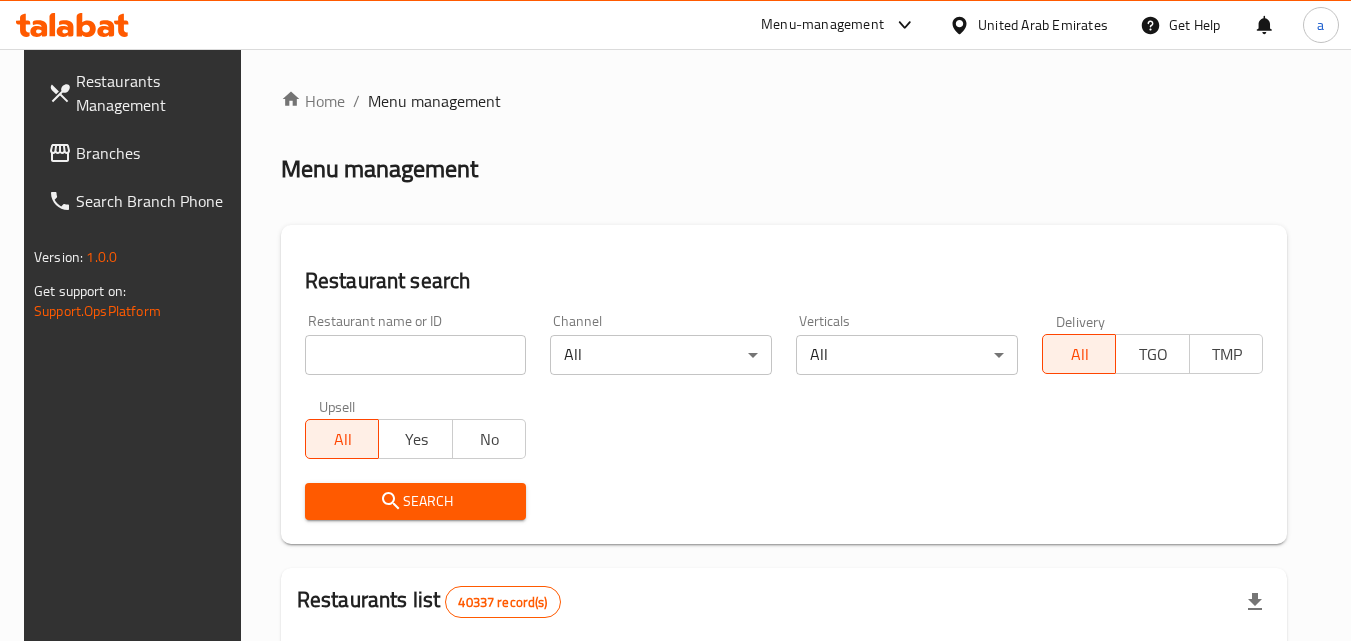 click on "​ Menu-management United Arab Emirates Get Help a   Restaurants Management   Branches   Search Branch Phone  Version:    1.0.0  Get support on:    Support.OpsPlatform Home / Menu management Menu management Restaurant search Restaurant name or ID Restaurant name or ID Channel All ​ Verticals All ​ Delivery All TGO TMP Upsell All Yes No   Search Restaurants list   40337 record(s) ID sorted ascending Name (En) Name (Ar) Ref. Name Logo Branches Open Busy Closed POS group Status Action 328 Johnny Rockets جوني روكيتس 37 0 1 0 OPEN 330 French Connection فرنش كونكشن 1 0 0 0 INACTIVE 339 Arz Lebanon أرز لبنان Al Karama,Al Barsha & Mirdif 9 1 0 2 OPEN 340 Mega Wraps ميجا رابس 3 0 0 0 INACTIVE 342 Sandella's Flatbread Cafe سانديلاز فلات براد 7 0 0 0 INACTIVE 343 Dragon Hut كوخ التنين 1 0 0 0 INACTIVE 348 Thai Kitchen المطبخ التايلندى 1 0 0 0 INACTIVE 349 Mughal  موغل 1 0 0 0 HIDDEN 350 HOT N COOL (Old) هوت و كول 1 0 0 0 INACTIVE" at bounding box center (675, 345) 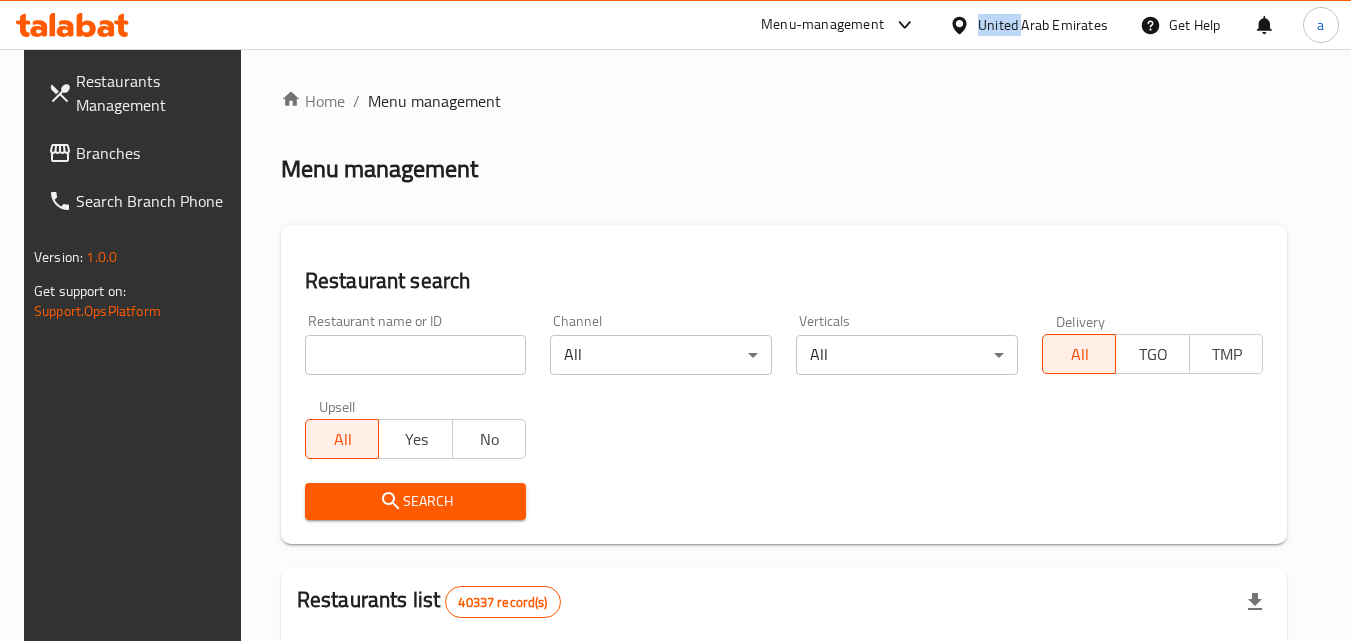 click on "United Arab Emirates" at bounding box center [1043, 25] 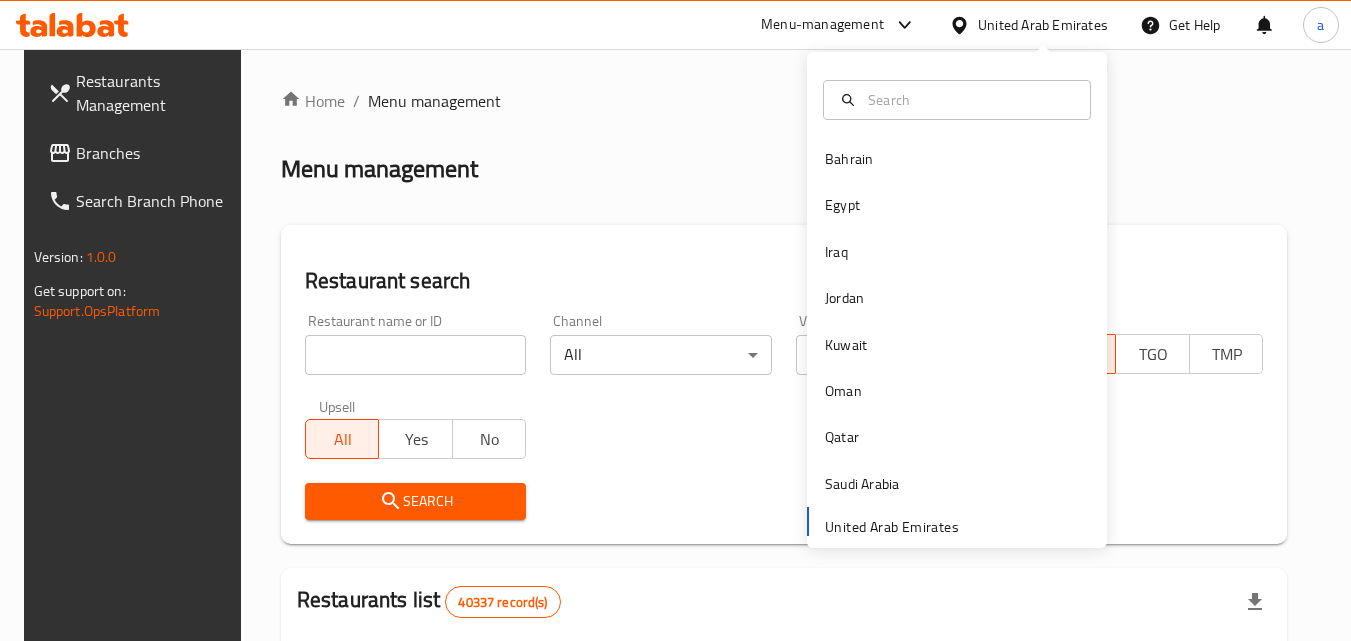 click at bounding box center (957, 100) 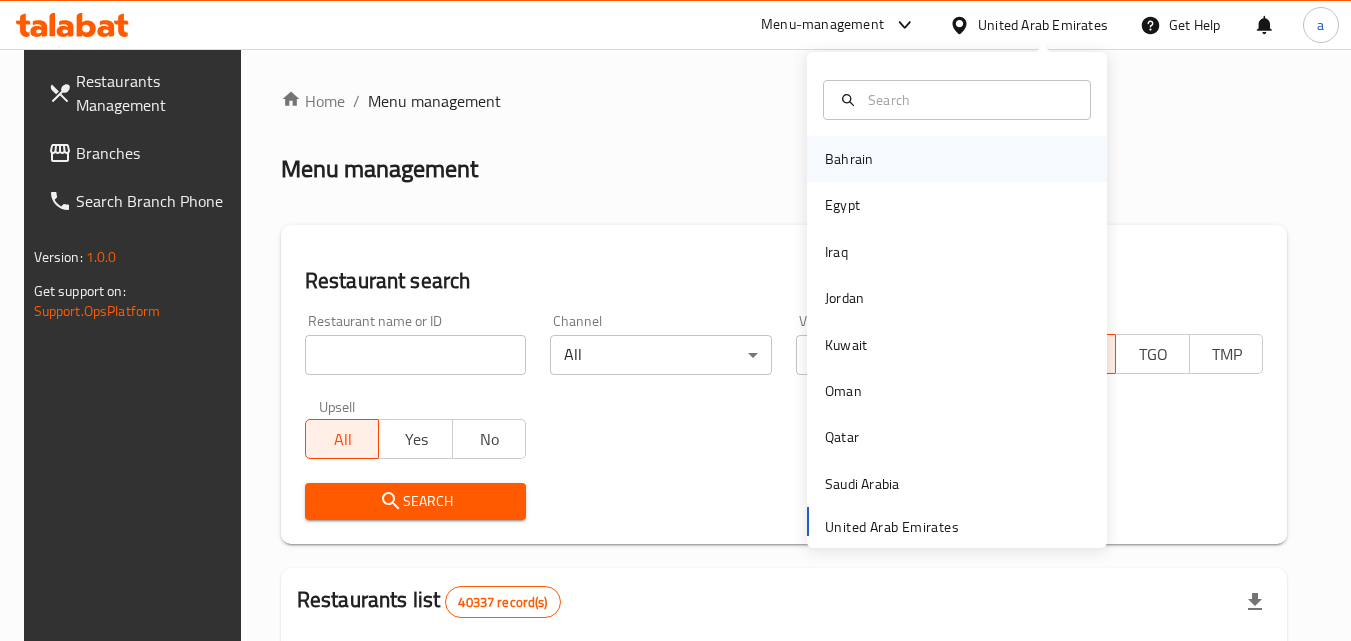 click on "Bahrain" at bounding box center [849, 159] 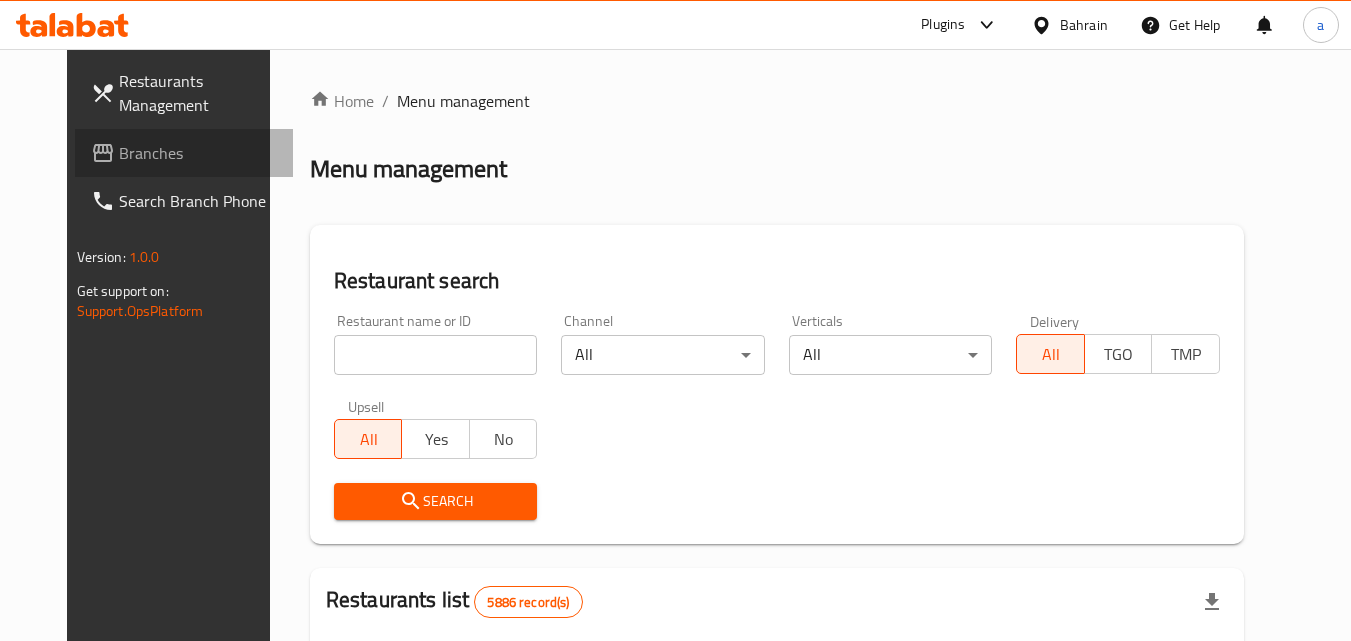 click on "Branches" at bounding box center [184, 153] 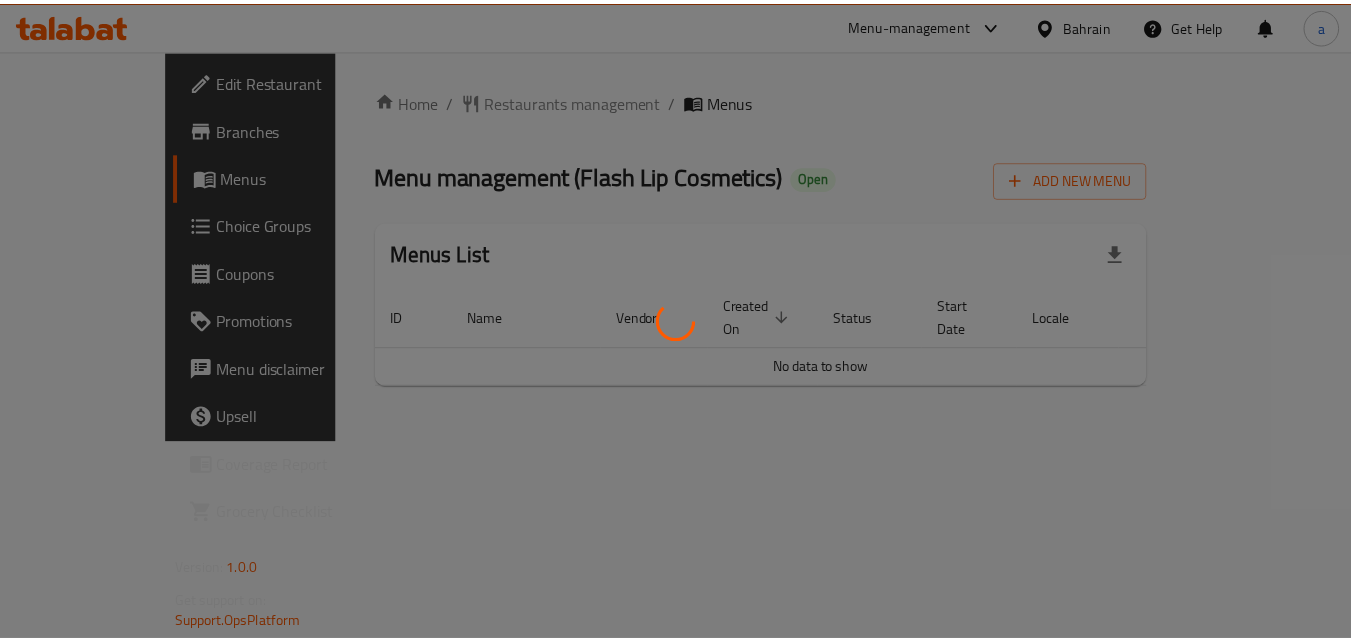 scroll, scrollTop: 0, scrollLeft: 0, axis: both 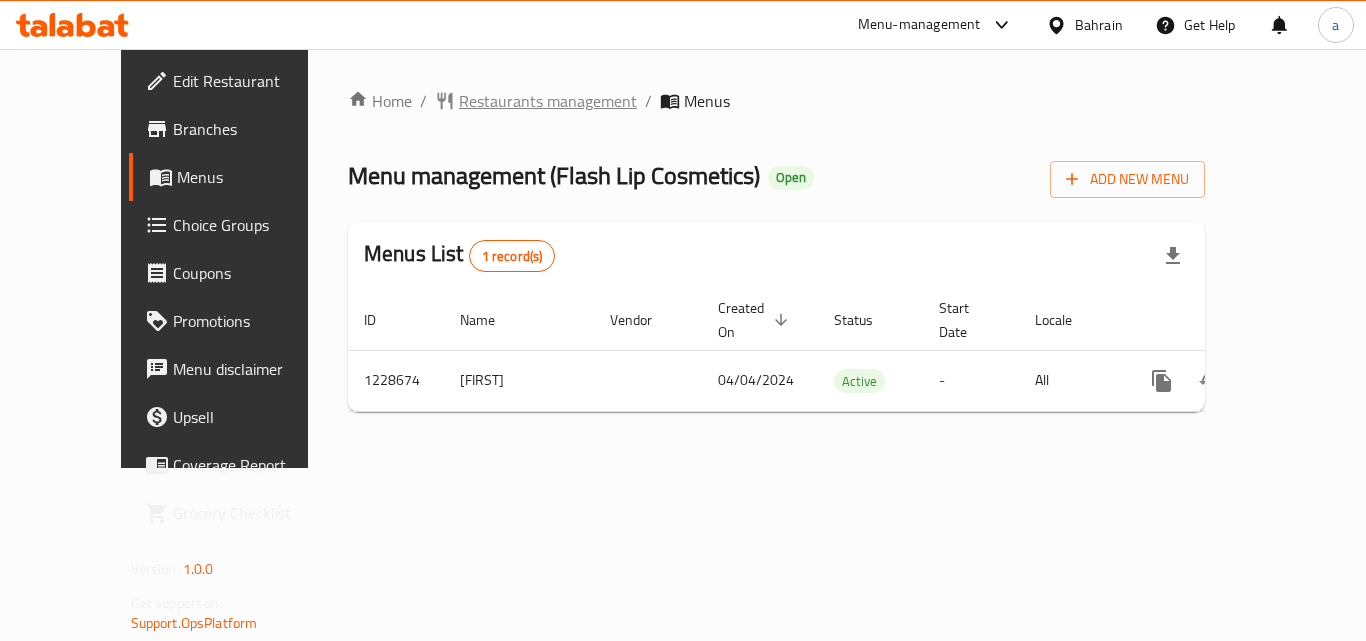 click on "Restaurants management" at bounding box center (548, 101) 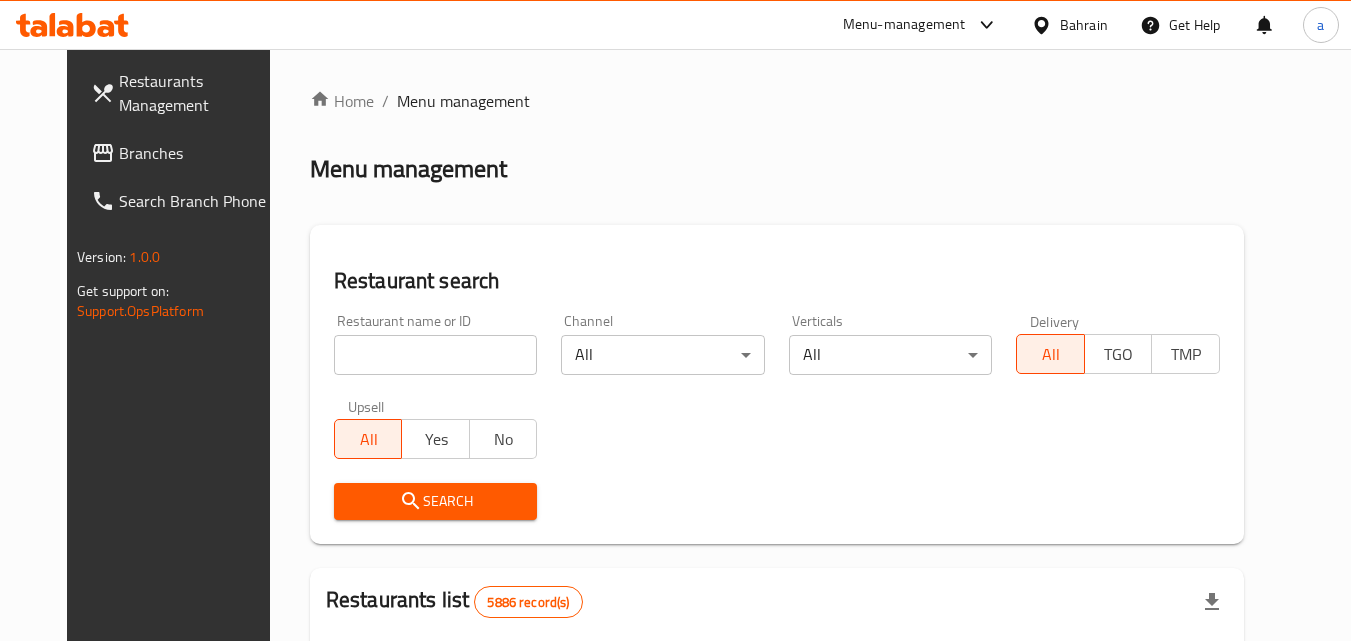 click on "Branches" at bounding box center (198, 153) 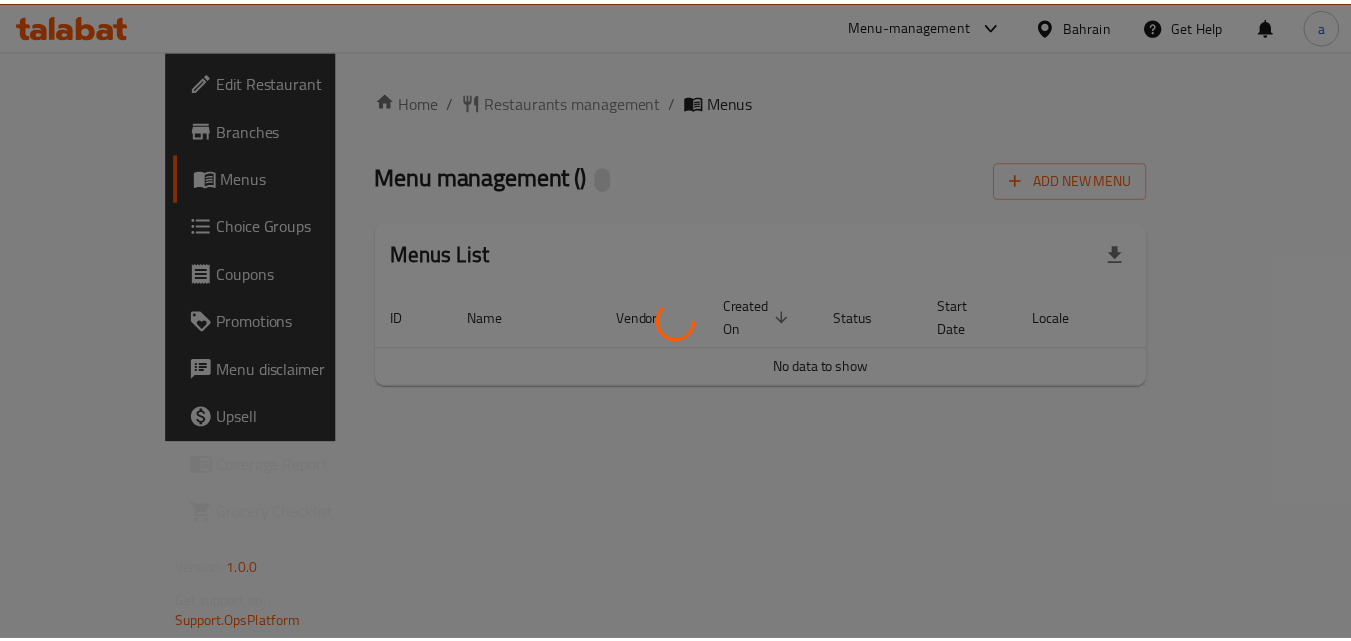 scroll, scrollTop: 0, scrollLeft: 0, axis: both 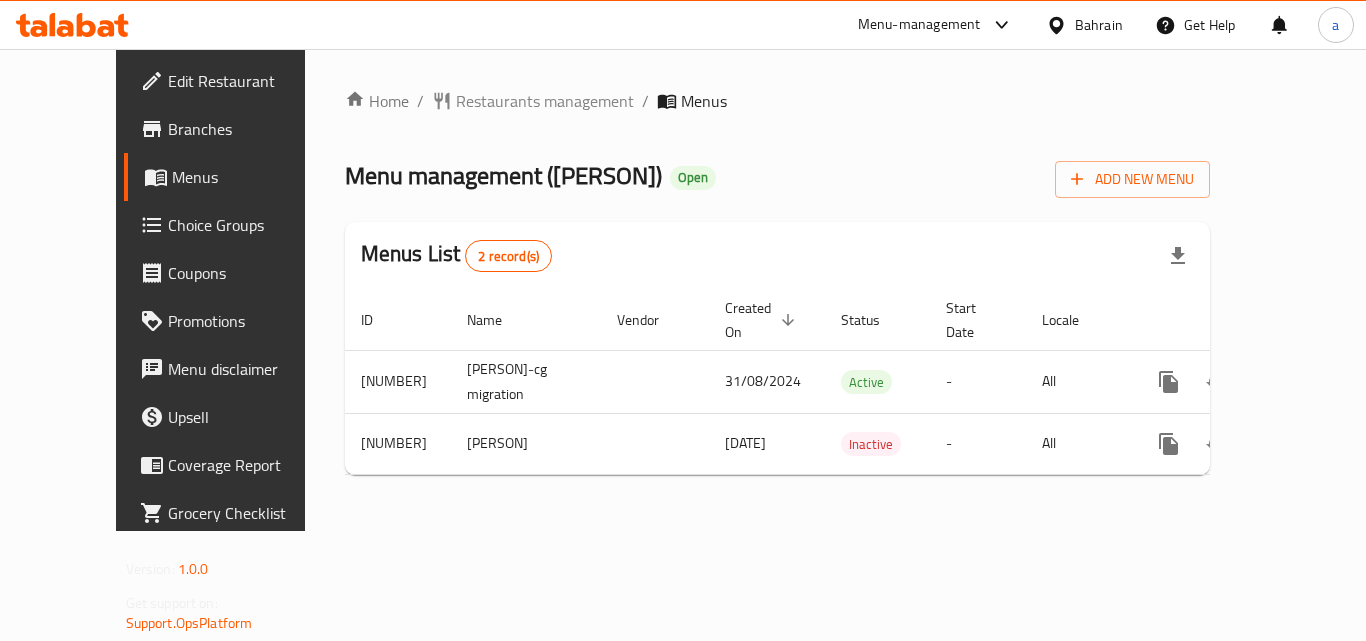 click on "Home / Restaurants management / Menus Menu management ( [PERSON] ) Open Add New Menu Menus List 2 record(s) ID Name Vendor Created On sorted descending Status Start Date Locale Actions 1256178 [PERSON]-cg migration 31/08/2024 Active - All 749119 [PERSON] [DATE] Inactive - All" at bounding box center (778, 290) 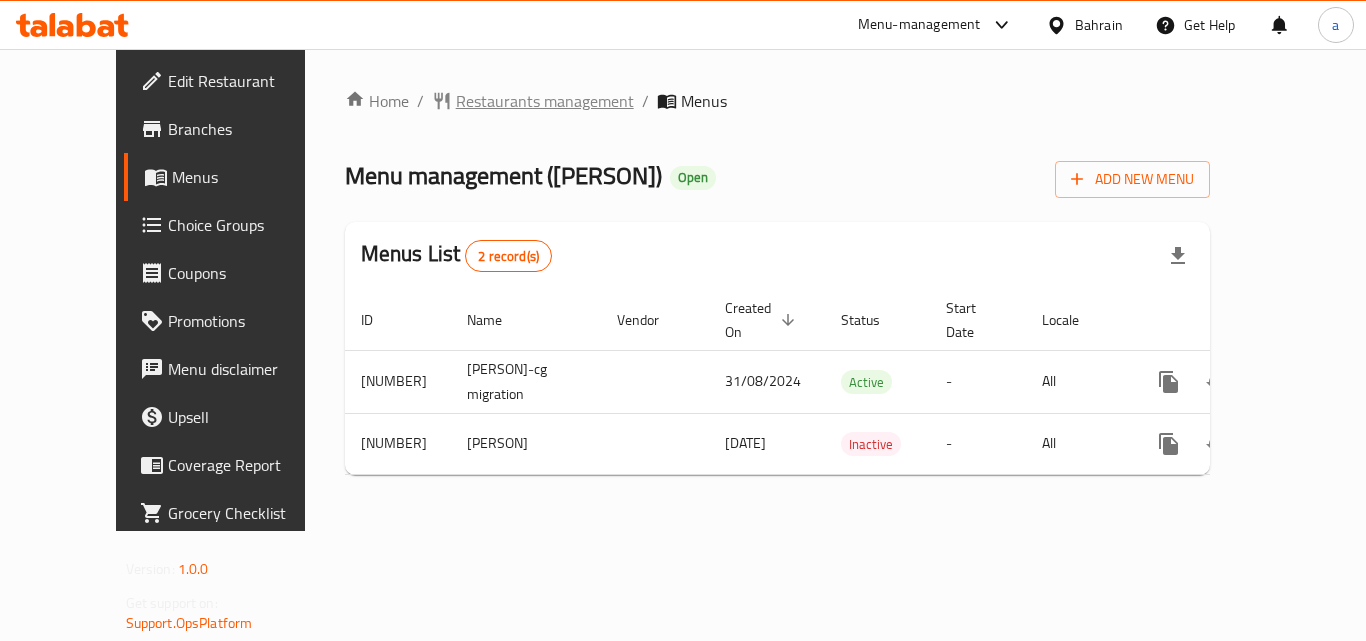 click on "Restaurants management" at bounding box center [545, 101] 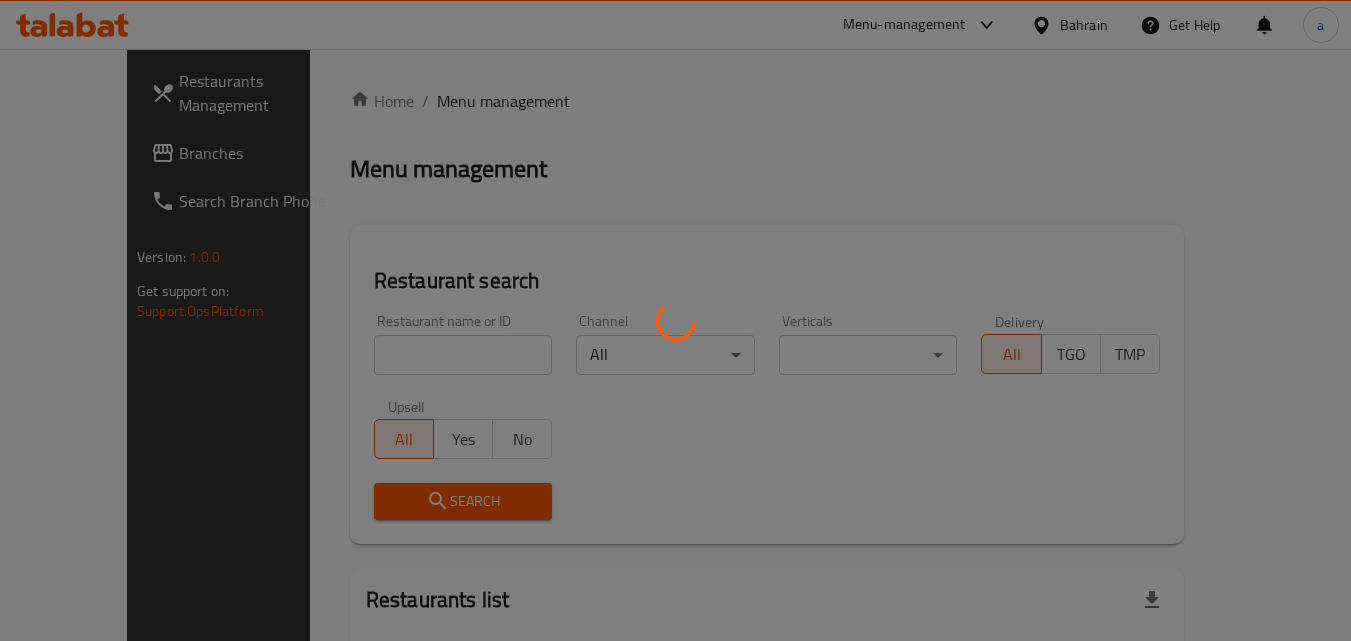 click at bounding box center (675, 320) 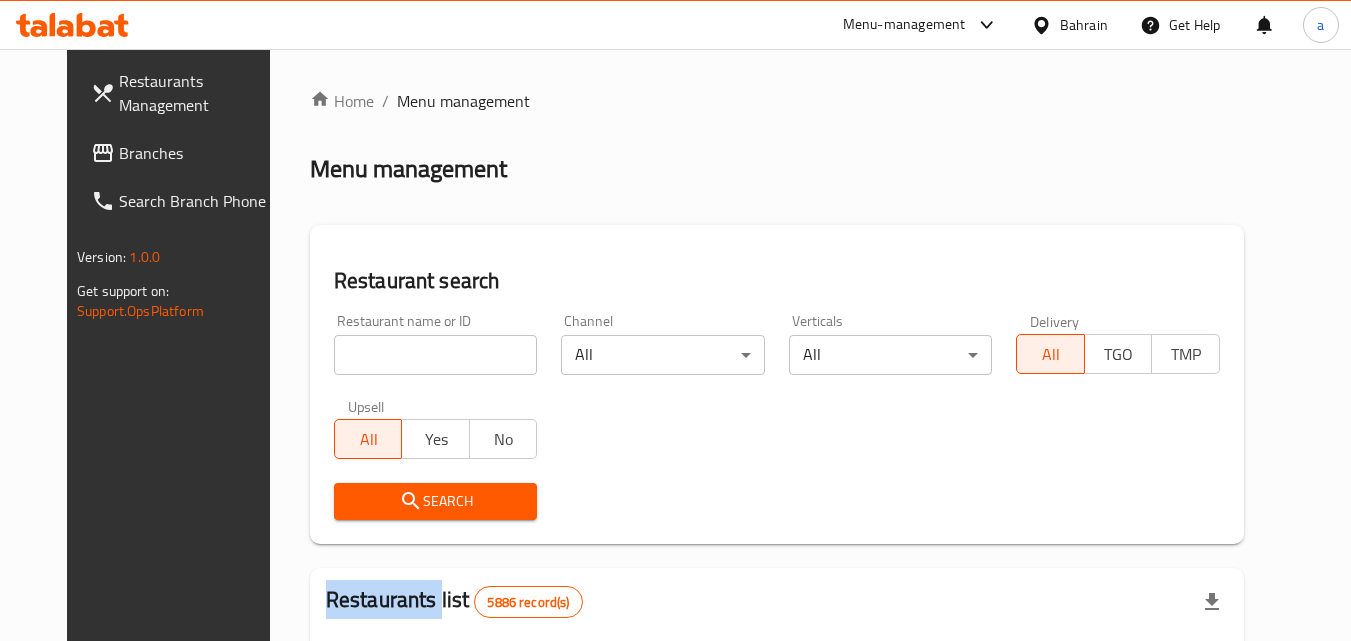 click on "​ Menu-management Bahrain Get Help a   Restaurants Management   Branches   Search Branch Phone  Version:    1.0.0  Get support on:    Support.OpsPlatform Home / Menu management Menu management Restaurant search Restaurant name or ID Restaurant name or ID Channel All ​ Verticals All ​ Delivery All TGO TMP Upsell All Yes No   Search Restaurants list   5886 record(s) ID sorted ascending Name (En) Name (Ar) Ref. Name Logo Branches Open Busy Closed POS group Status Action 332 Zeitouna زيتونة 4 0 0 0 OPEN 333 Carinos كارينوز 1 0 0 0 INACTIVE 334 Leila Min Lebnan ليلى من لبنان 3 1 0 0 OPEN 335 Johnny Rockets جوني روكيتس 4 0 0 0 INACTIVE 336 Hussien حسين 1 0 0 0 INACTIVE 337 2466 2466 1 0 0 0 INACTIVE 341 Healthy Calorie هيلثي كالوري 7 3 0 0 OPEN 344 Franks A Lot فرانكس ألوت 2 1 0 0 OPEN 346 Mr.Candy مستر.كاندي 1 0 0 0 INACTIVE 351 REDPAN BURGER STEAK رد بان برجر ستيك 1 0 0 0 INACTIVE Rows per page: 10 1-10 of 5886" at bounding box center (675, 345) 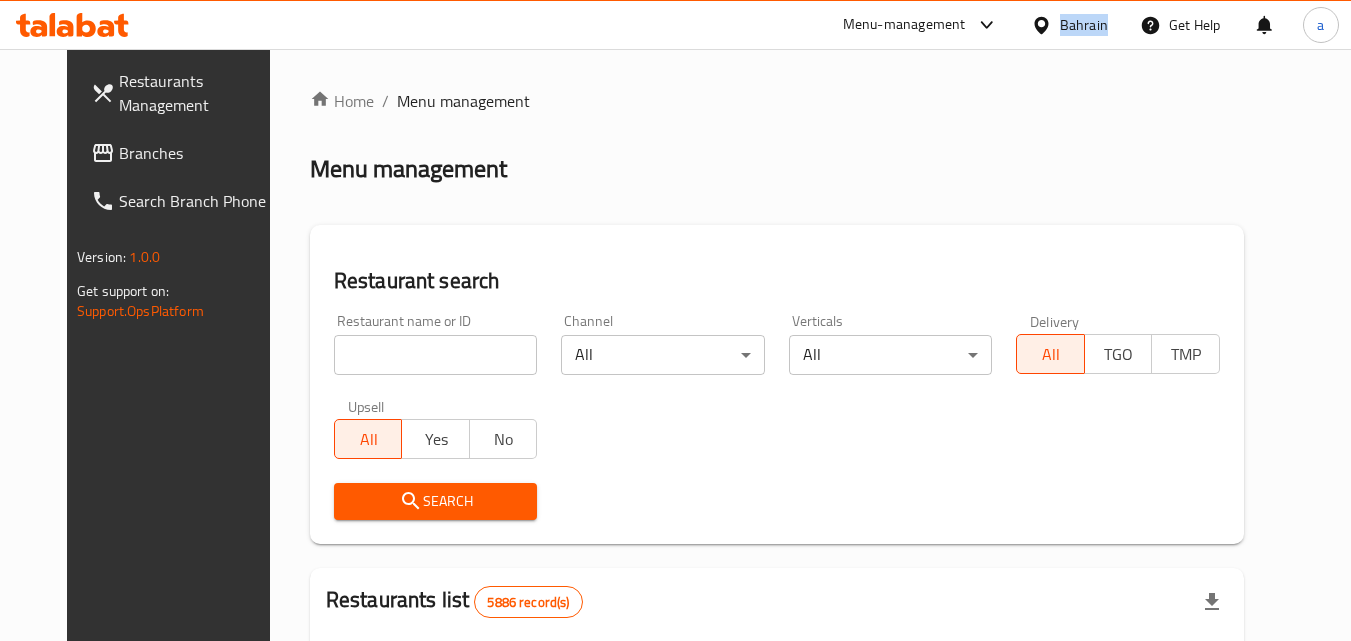 click on "Bahrain" at bounding box center [1084, 25] 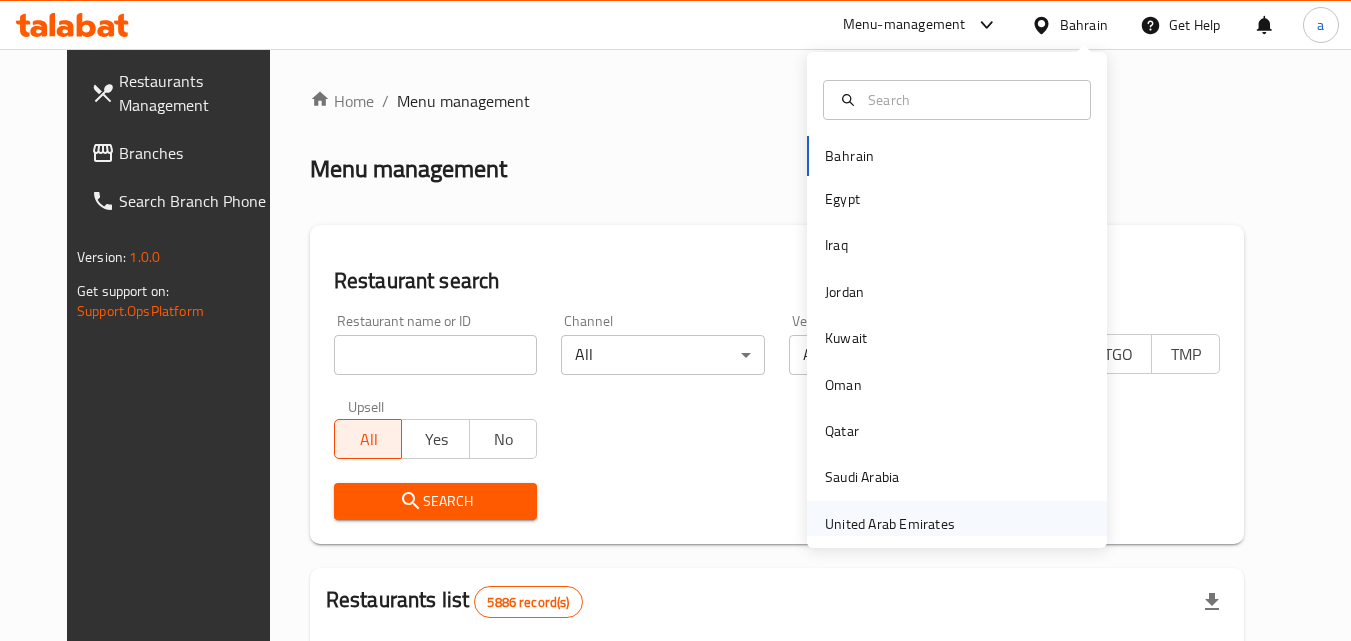 click on "United Arab Emirates" at bounding box center (890, 524) 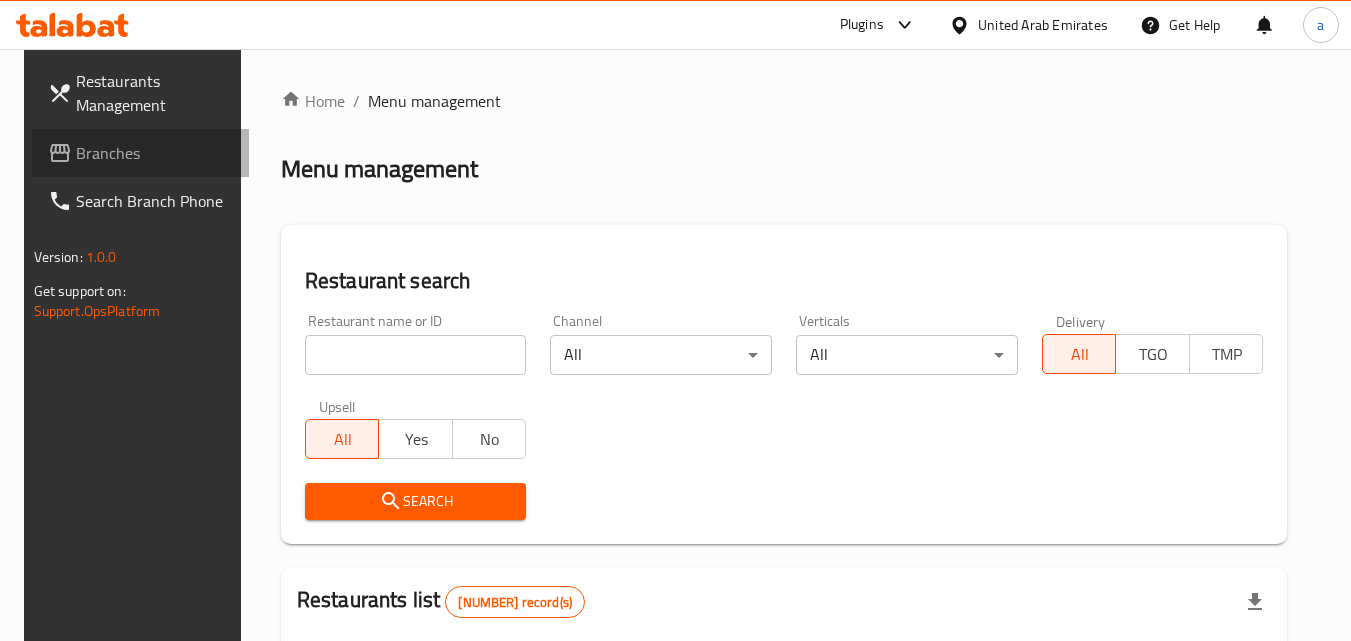 click on "Branches" at bounding box center (155, 153) 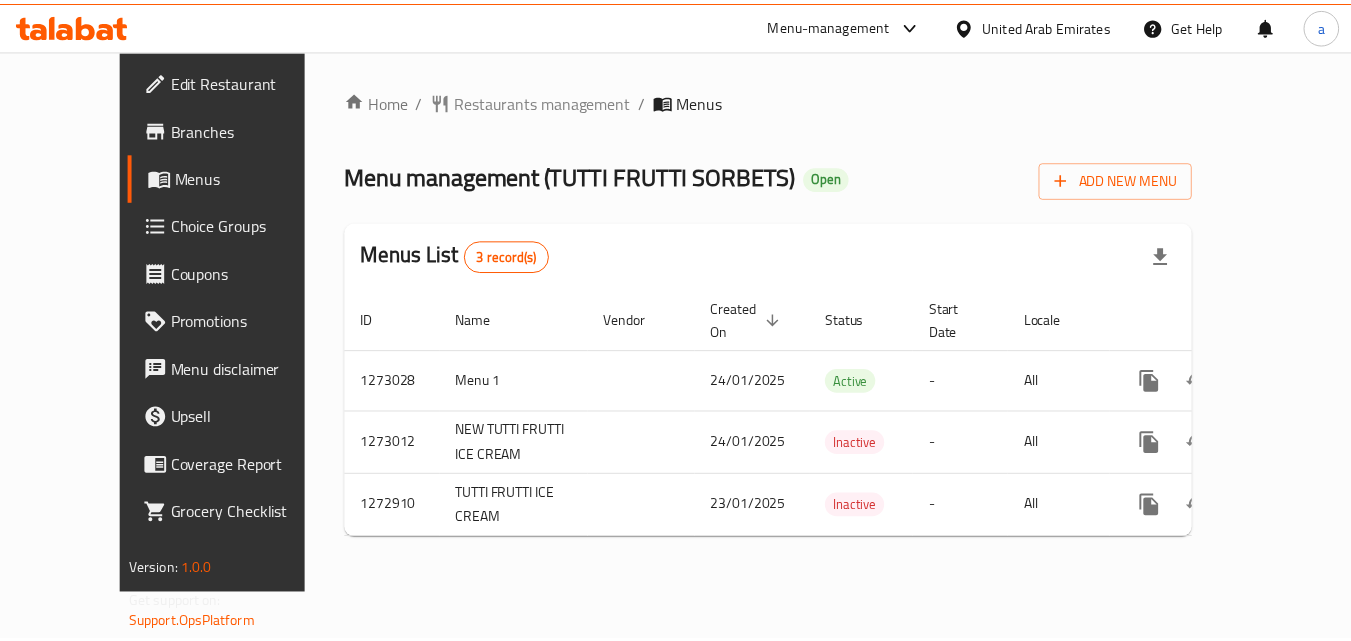 scroll, scrollTop: 0, scrollLeft: 0, axis: both 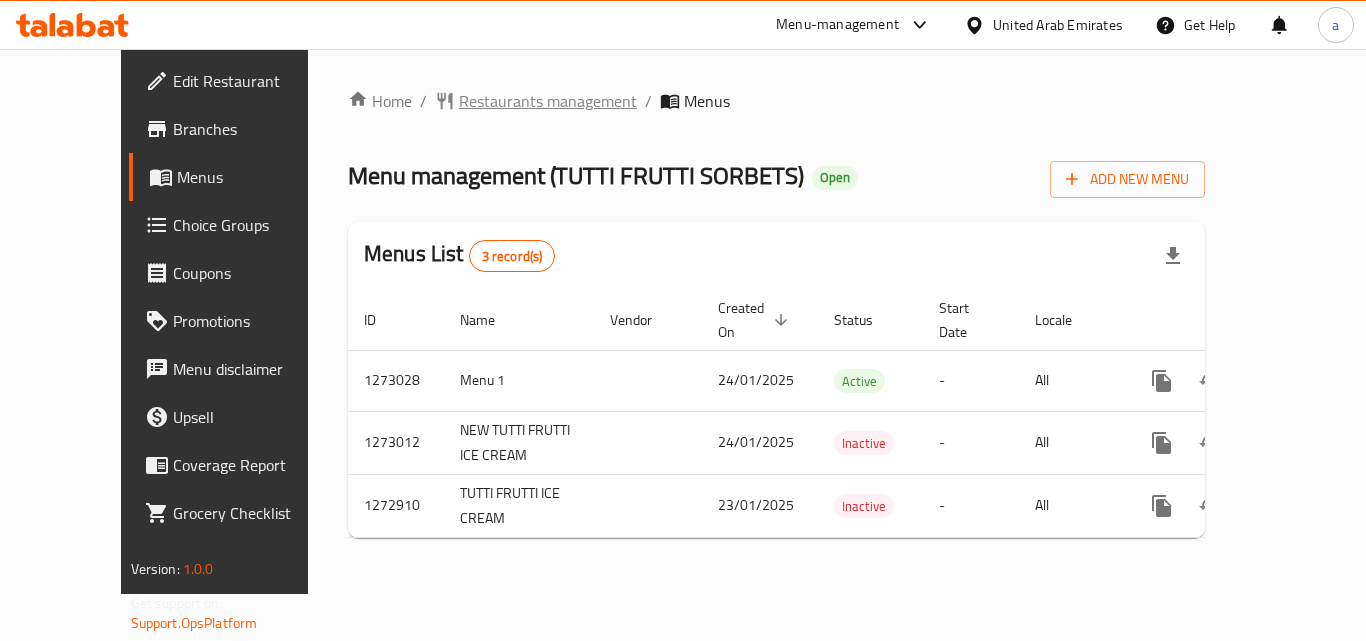 click on "Restaurants management" at bounding box center [548, 101] 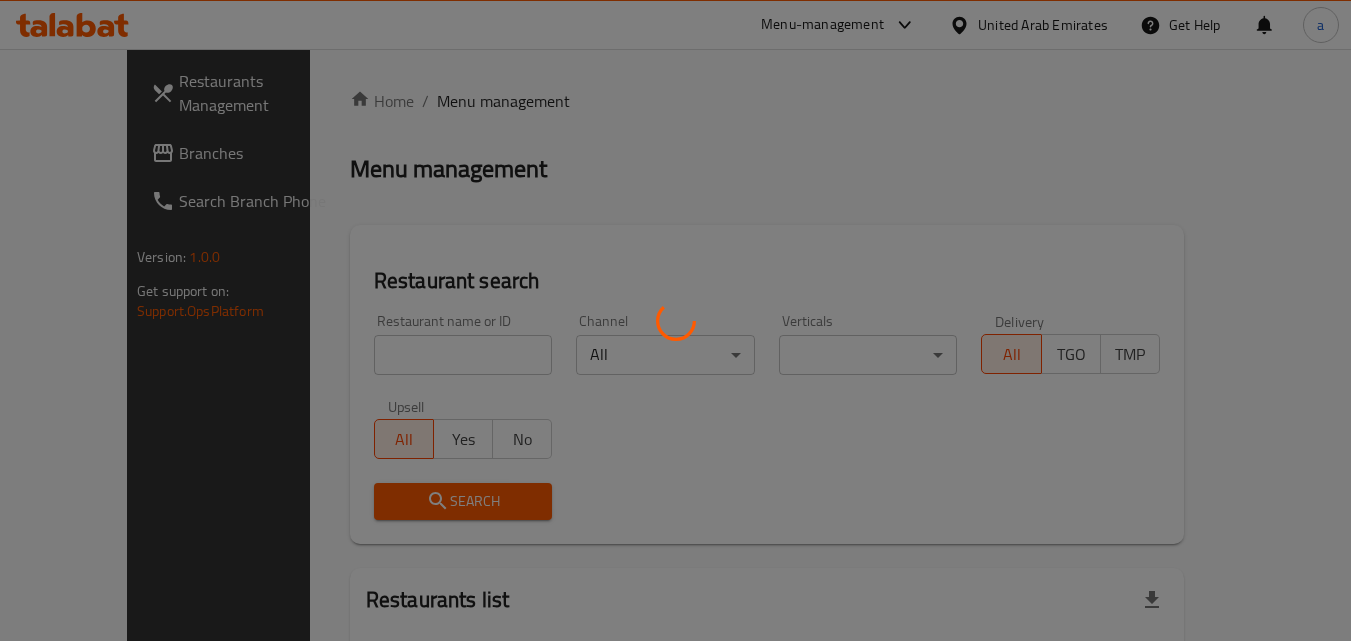 click at bounding box center [675, 320] 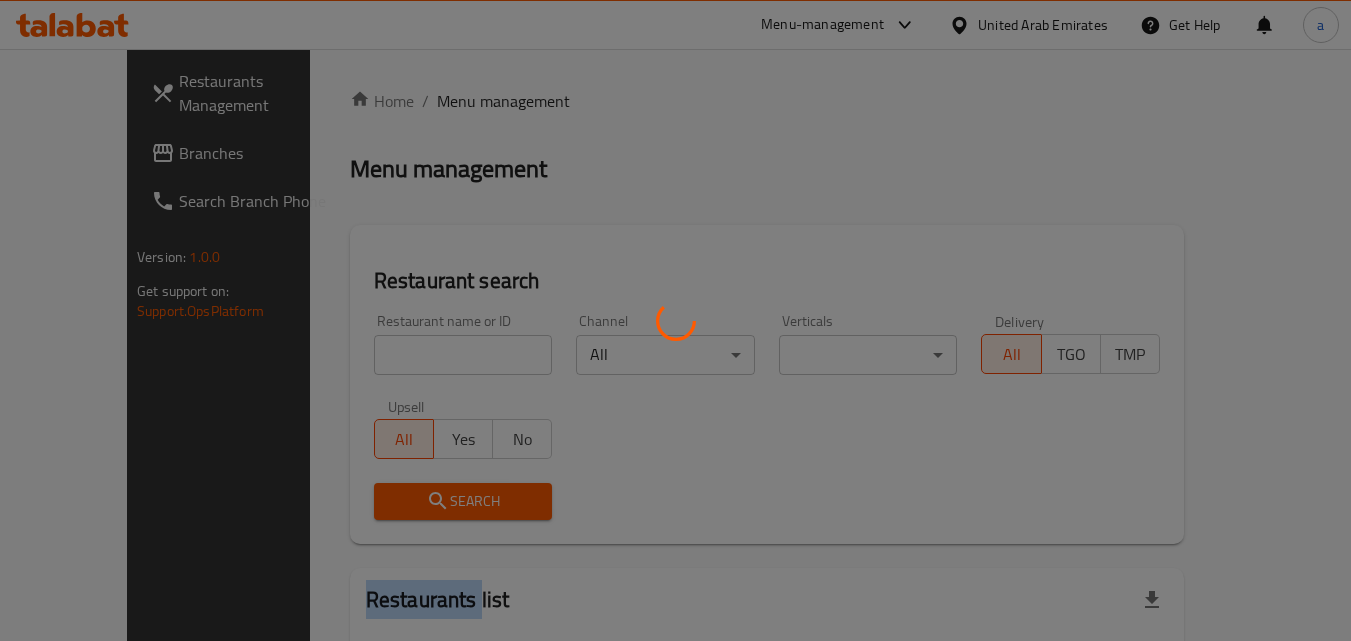 click at bounding box center [675, 320] 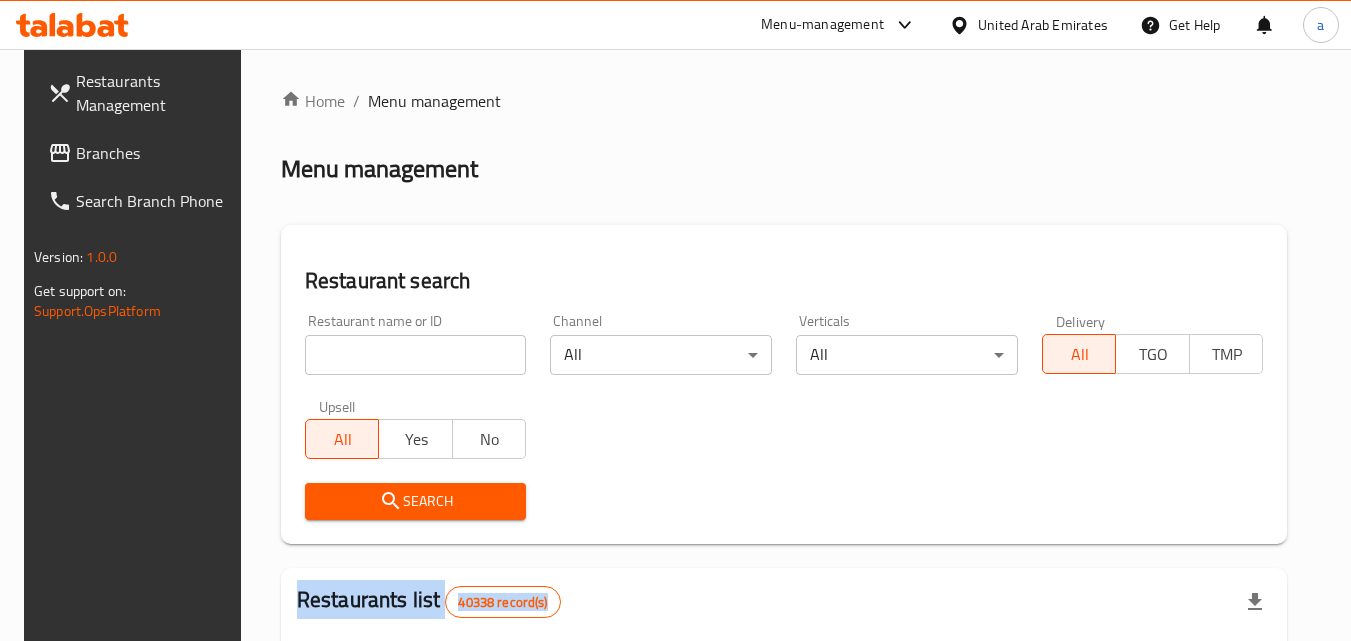 click at bounding box center (675, 320) 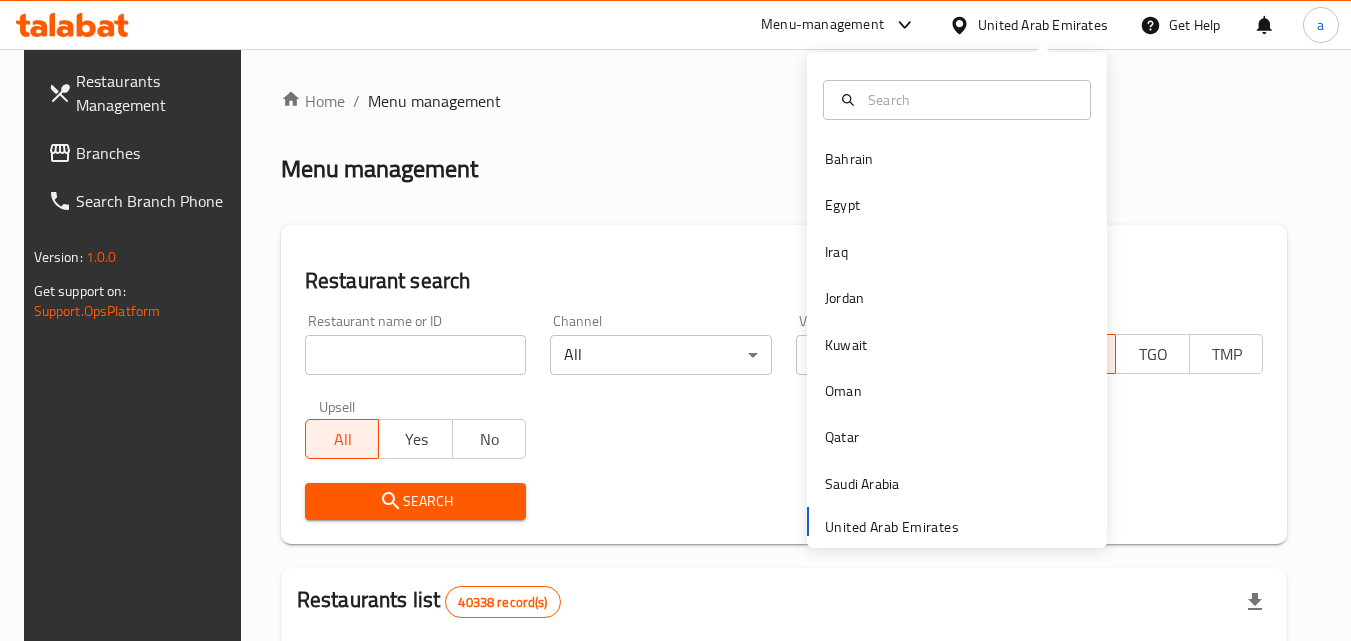 click at bounding box center (957, 100) 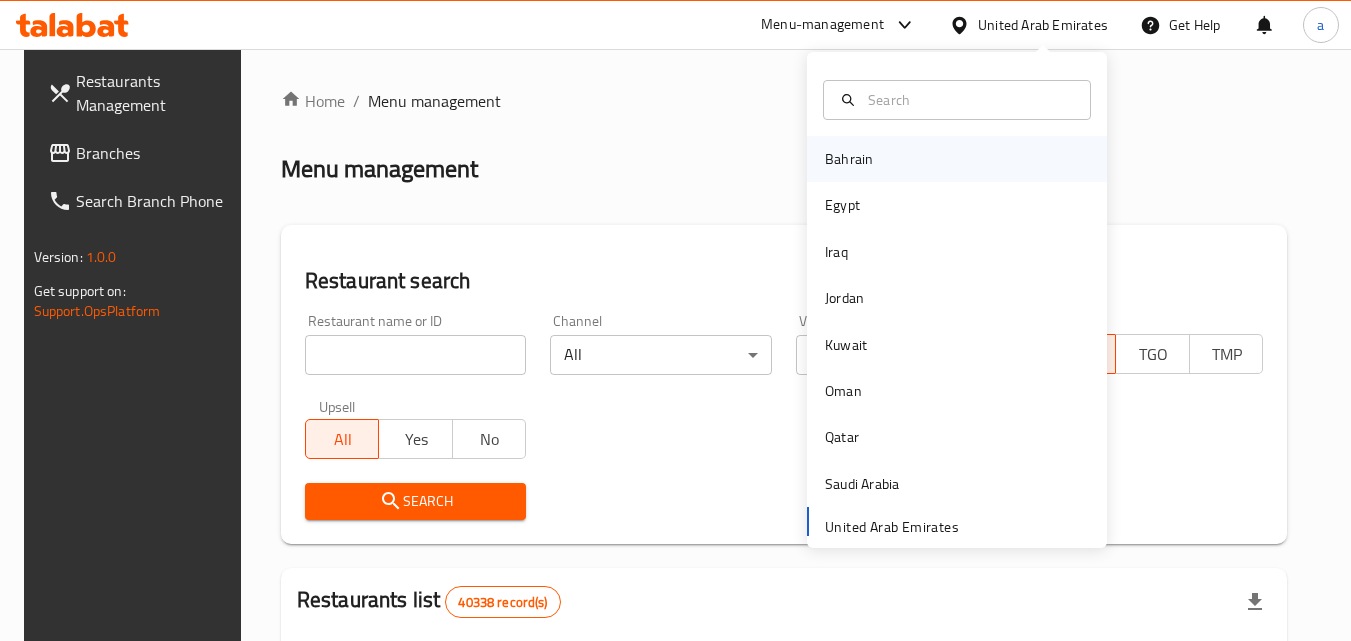 click on "Bahrain" at bounding box center (849, 159) 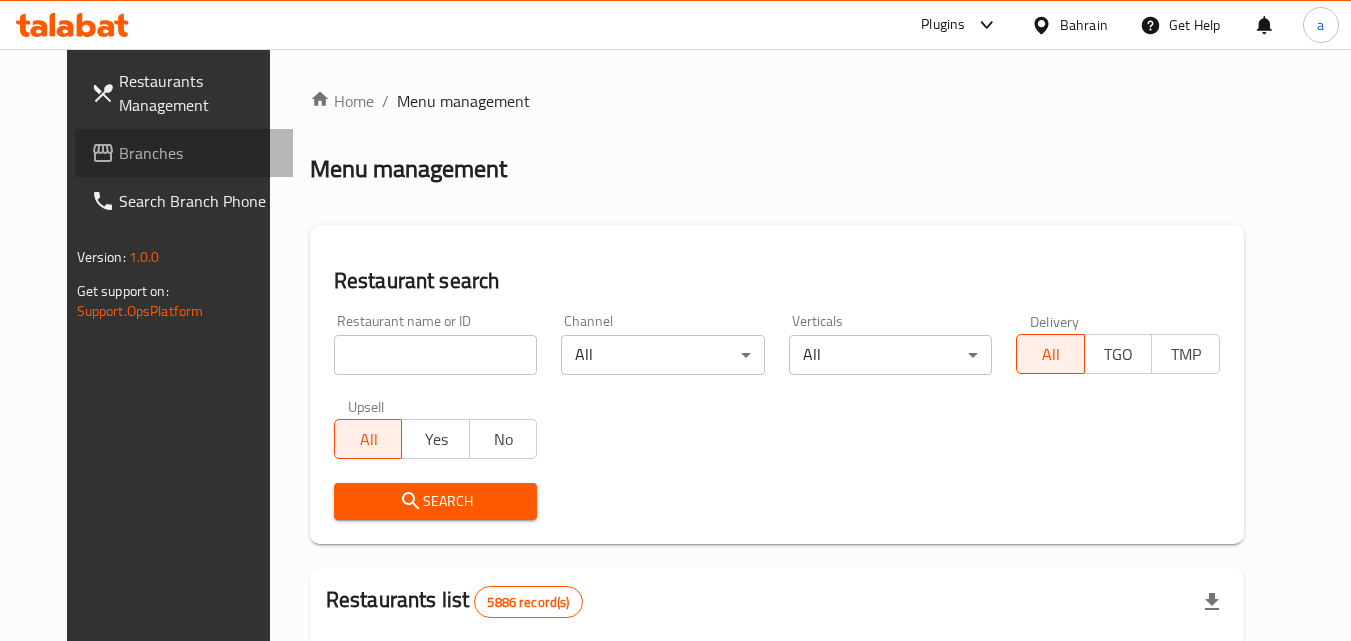 click at bounding box center [105, 153] 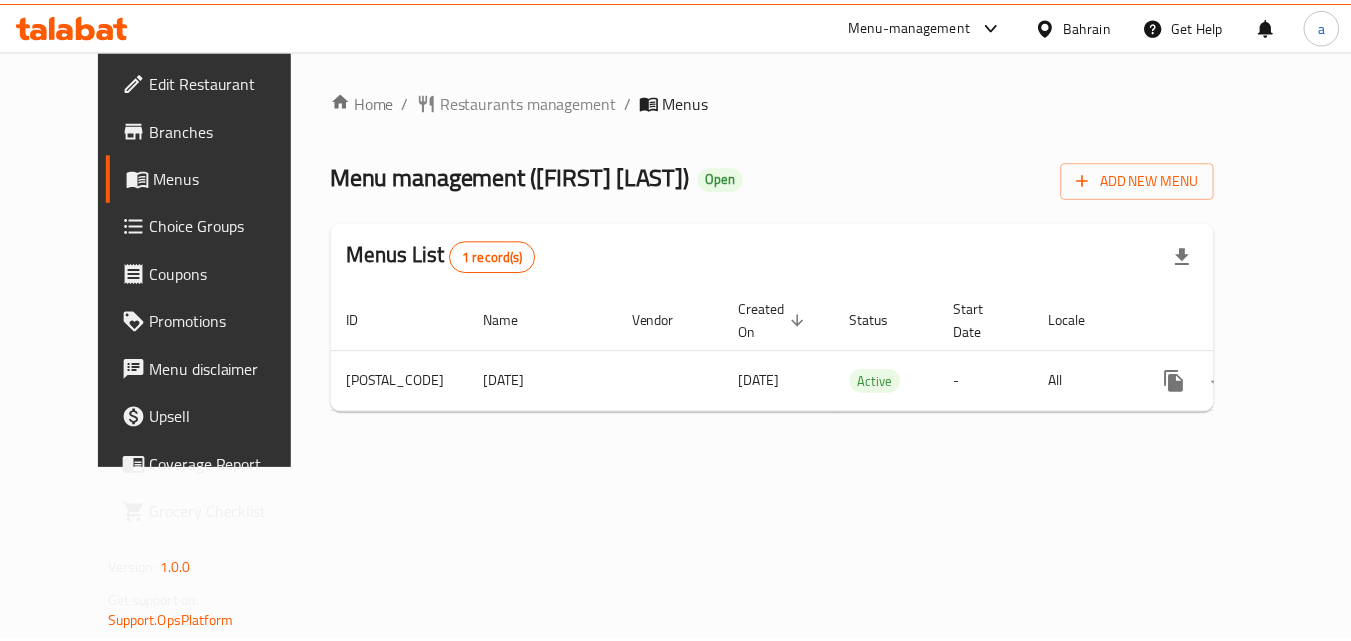 scroll, scrollTop: 0, scrollLeft: 0, axis: both 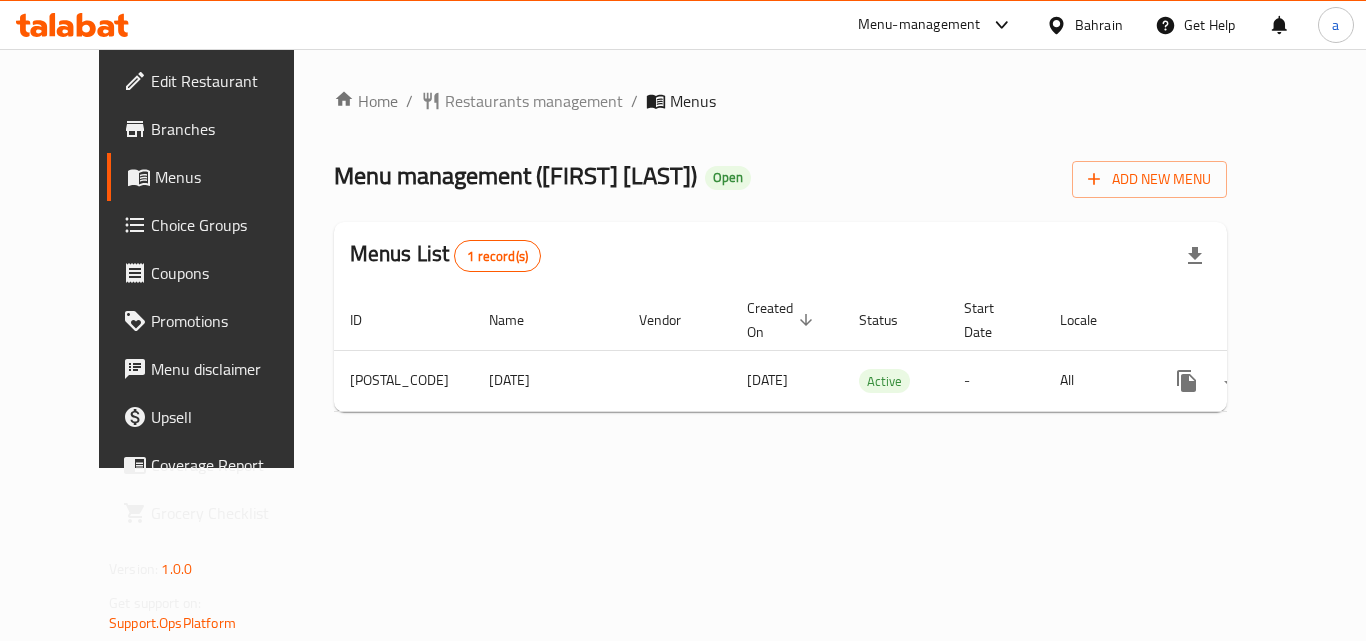 click on "Home / Restaurants management / Menus Menu management ( [FIRST] [LAST] )  Open Add New Menu Menus List   1 record(s) ID Name Vendor Created On sorted descending Status Start Date Locale Actions 45145 [DATE] [DATE] Active - All" at bounding box center (780, 258) 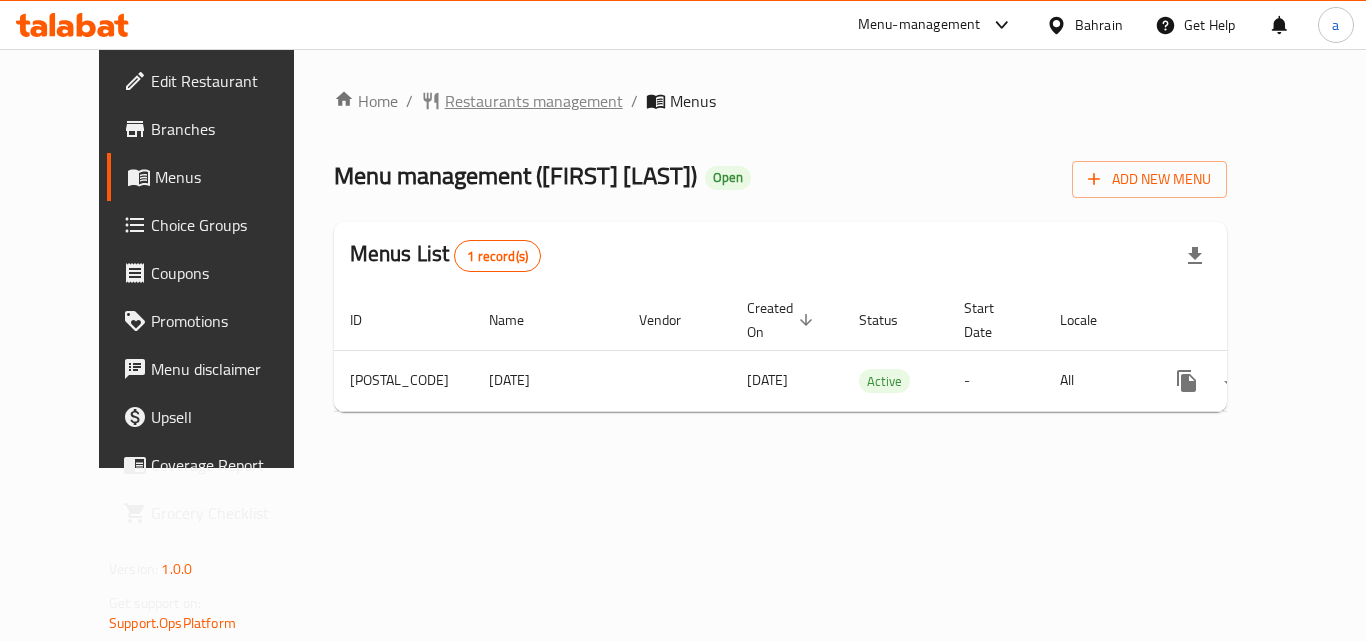 click on "Restaurants management" at bounding box center [534, 101] 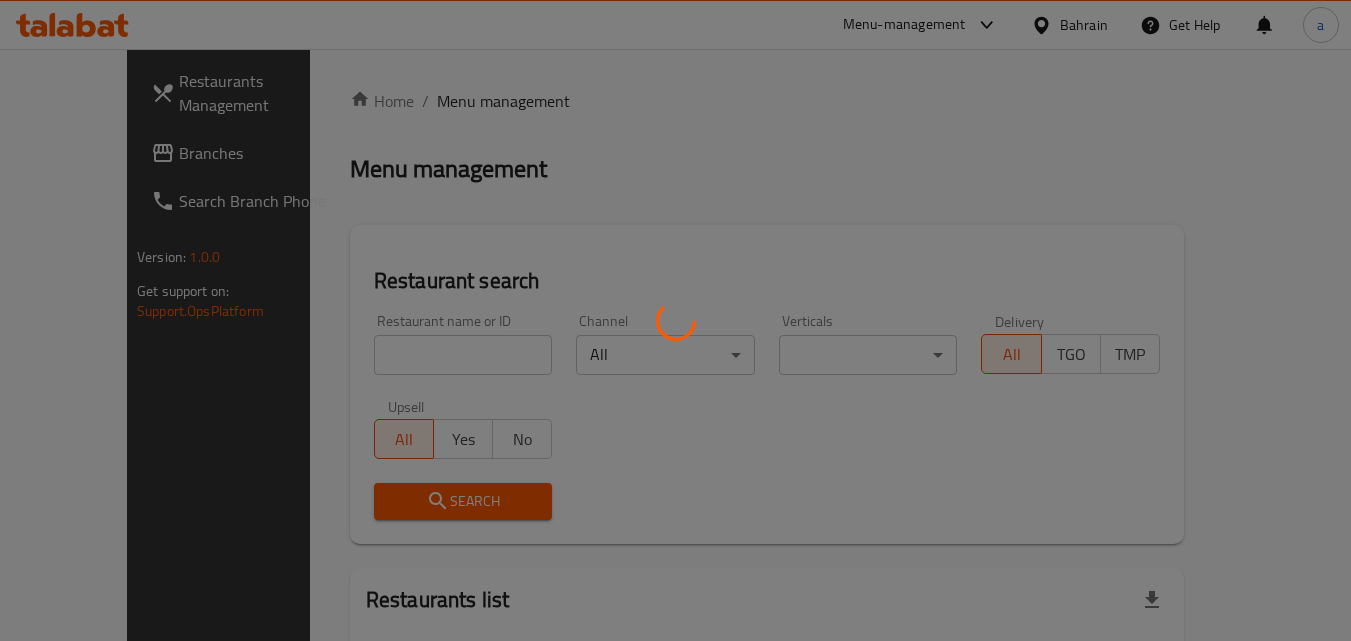 click at bounding box center [675, 320] 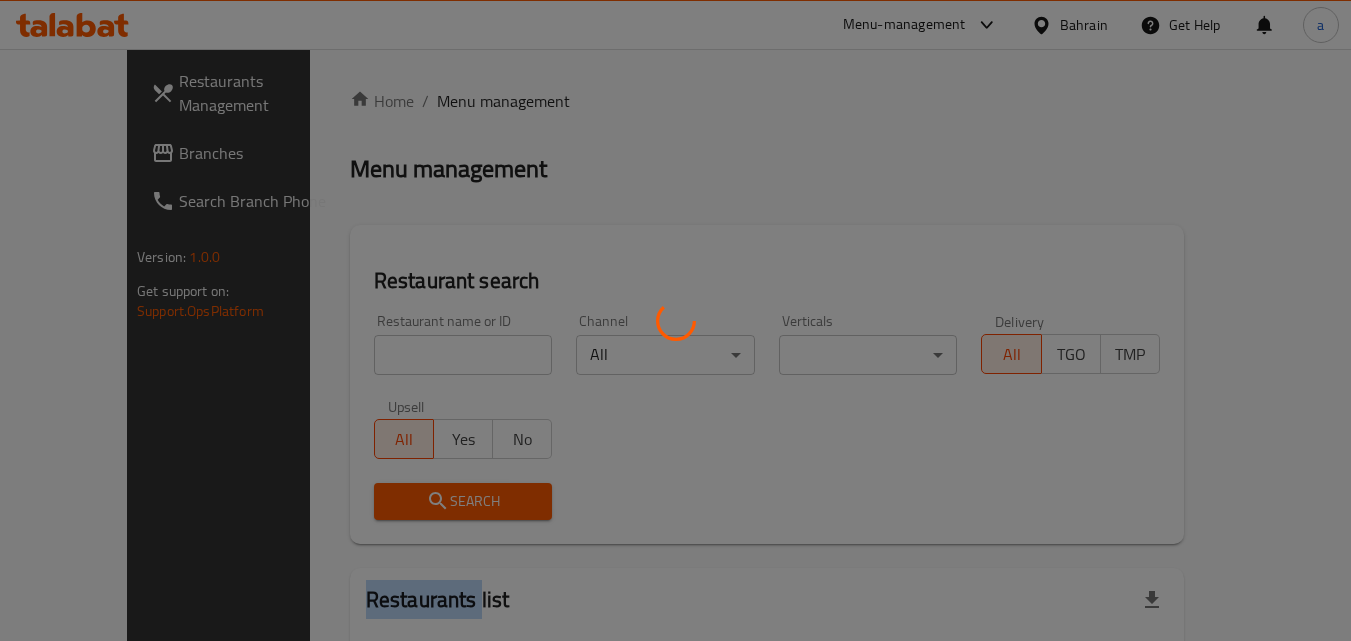 click at bounding box center (675, 320) 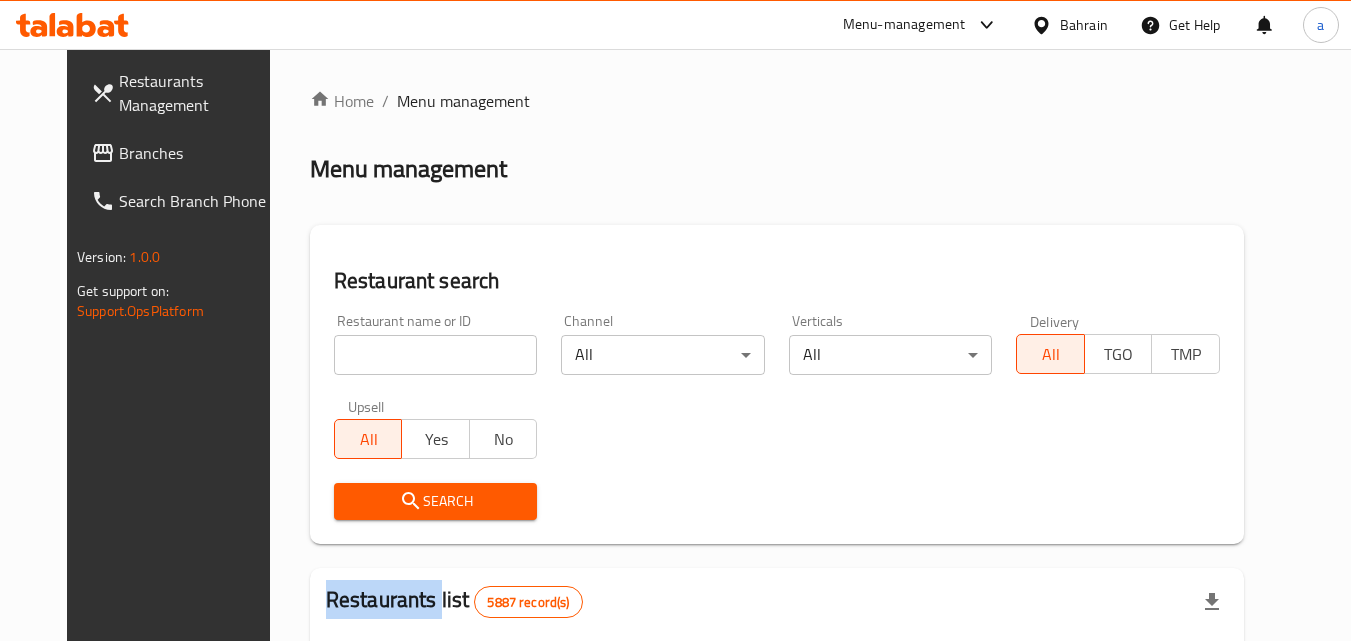 click 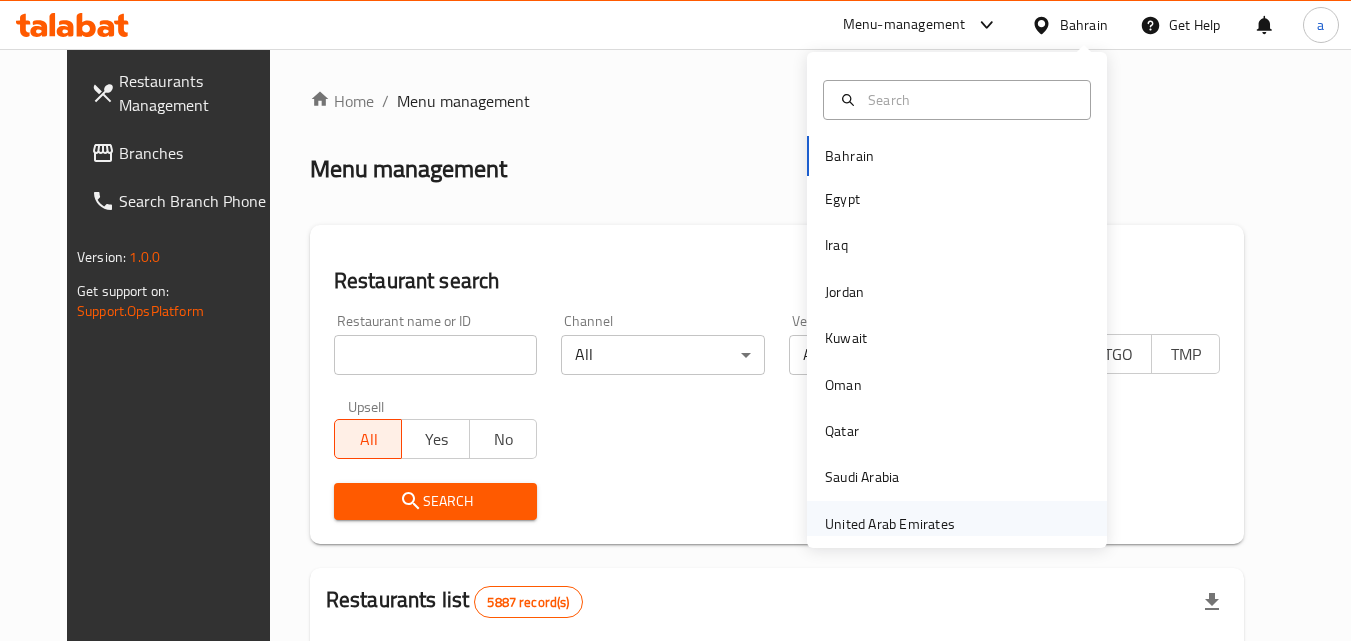 click on "United Arab Emirates" at bounding box center [890, 524] 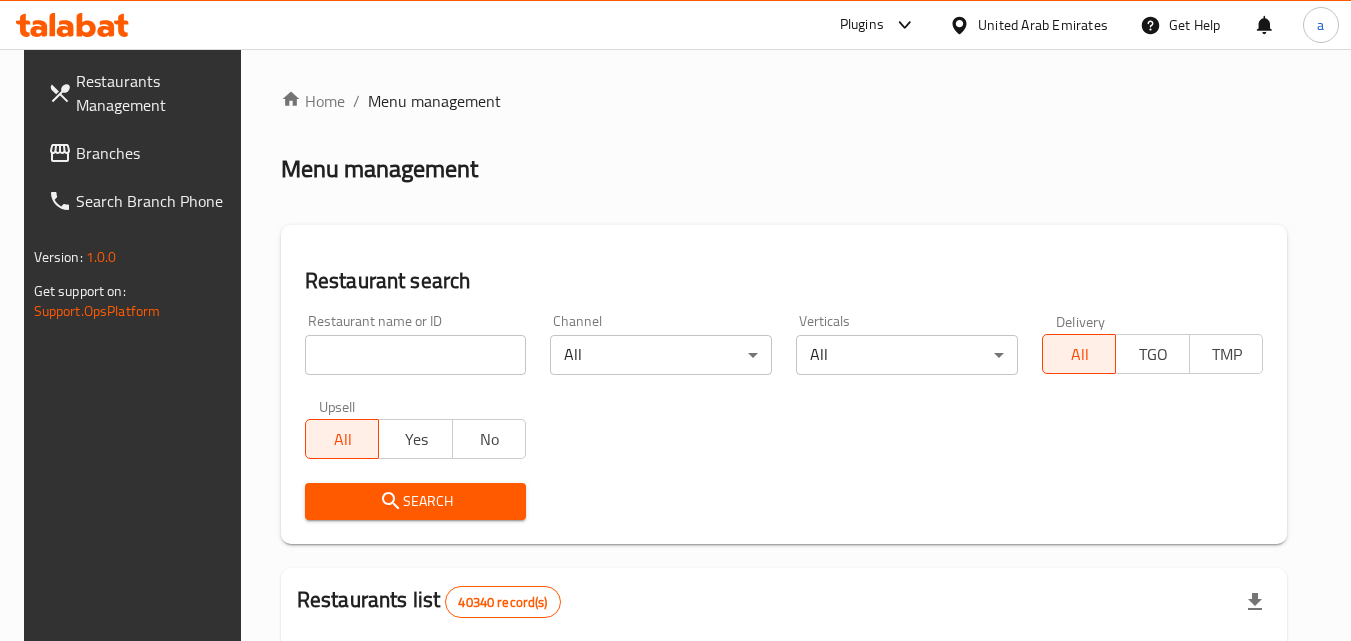 click on "Branches" at bounding box center (155, 153) 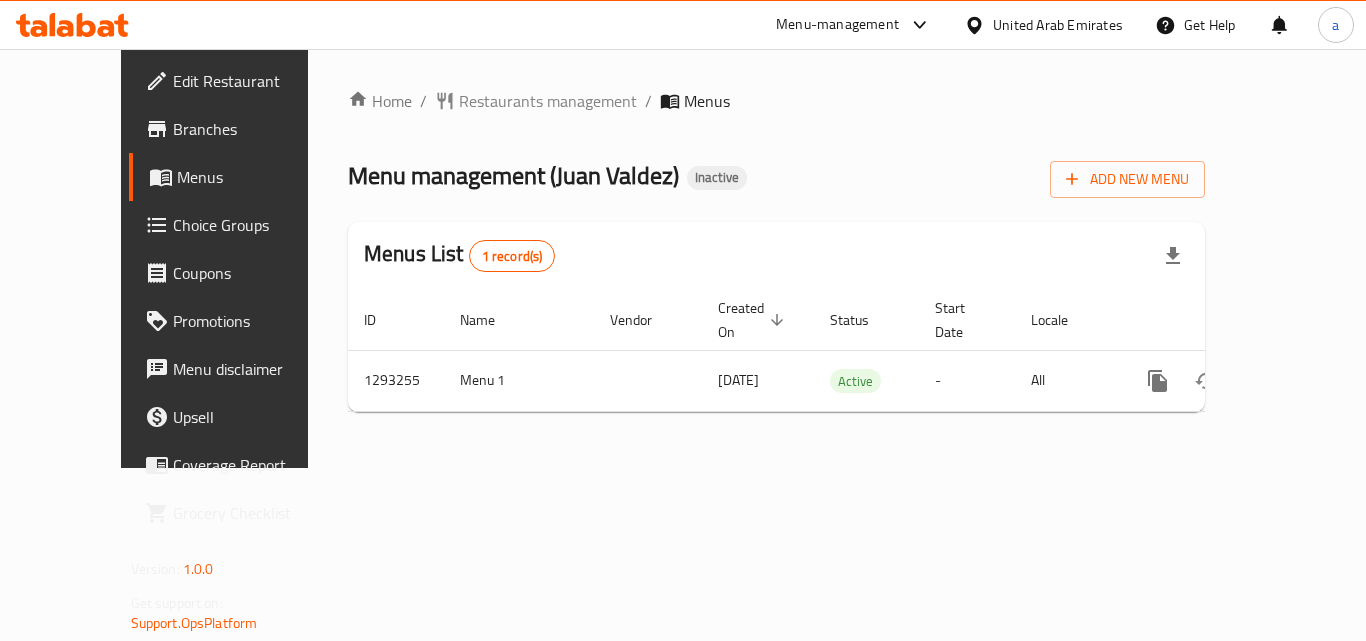 scroll, scrollTop: 0, scrollLeft: 0, axis: both 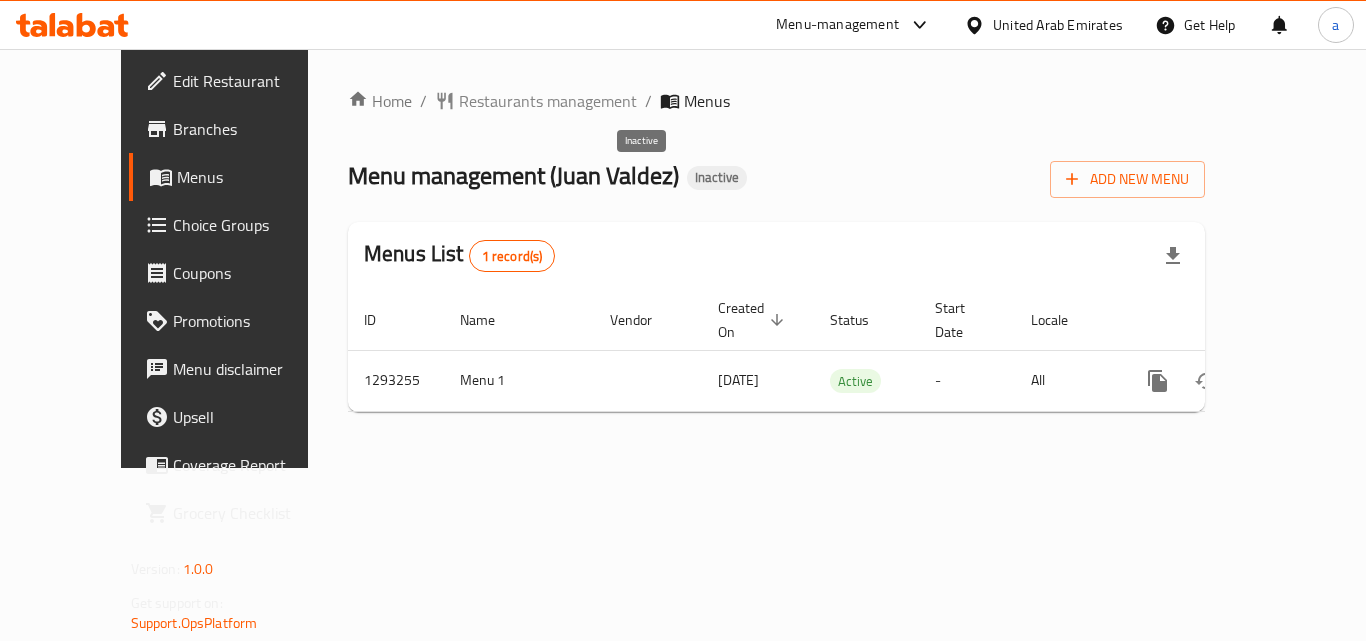 click on "Inactive" at bounding box center (717, 177) 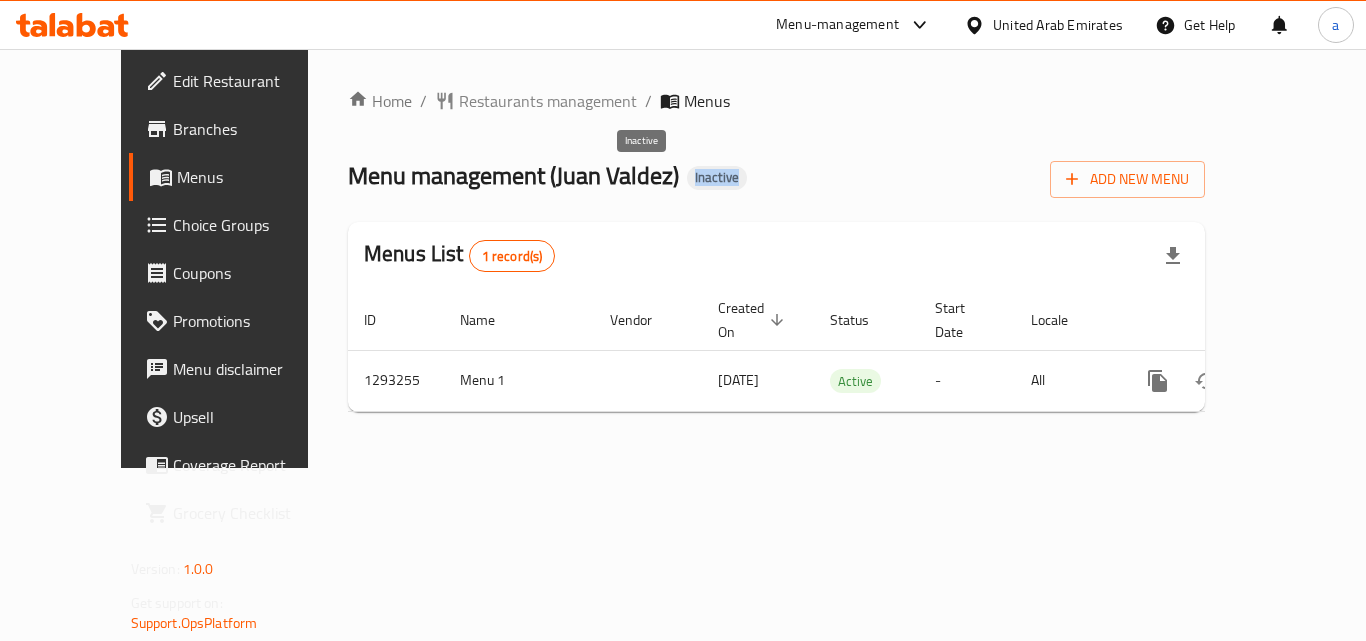 click on "Inactive" at bounding box center [717, 177] 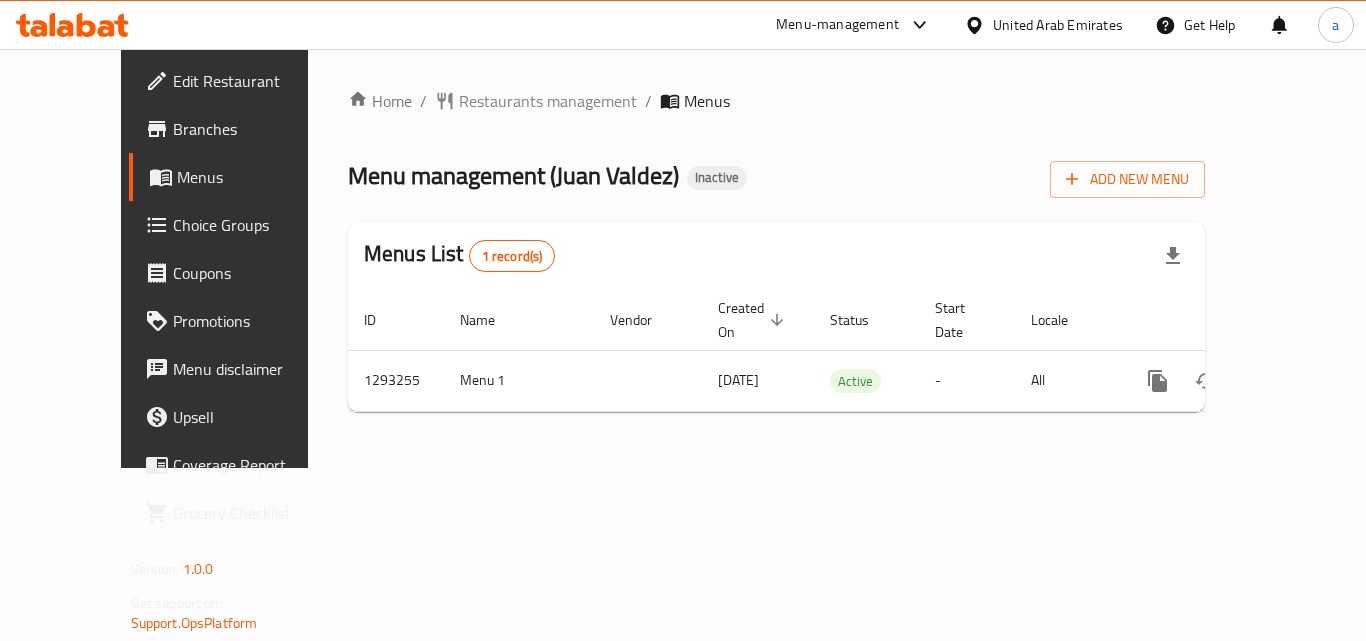 click on "United Arab Emirates" at bounding box center [1043, 25] 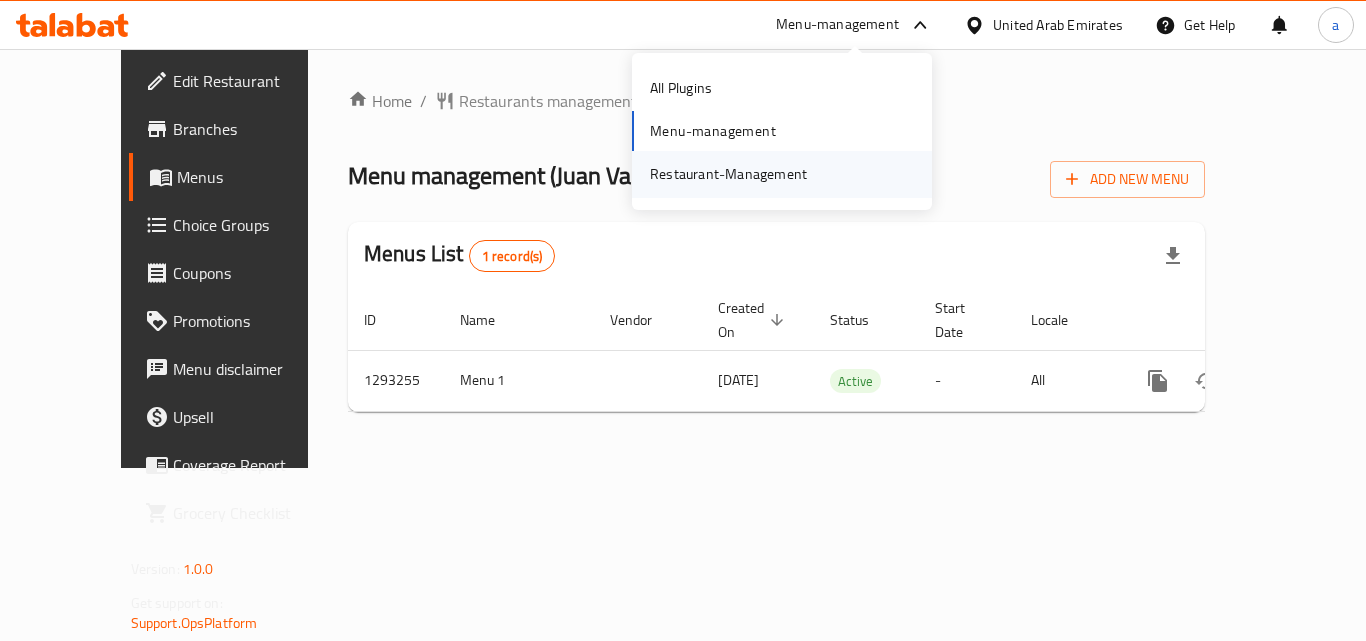 click on "Restaurant-Management" at bounding box center [728, 174] 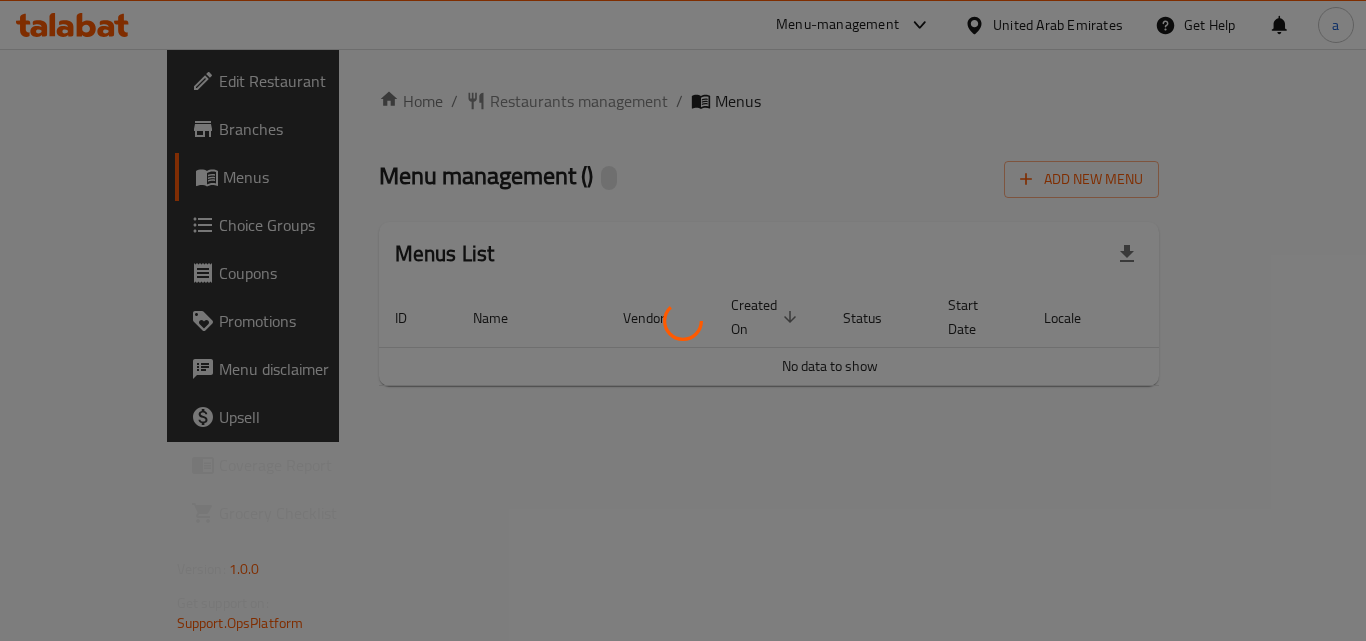 scroll, scrollTop: 0, scrollLeft: 0, axis: both 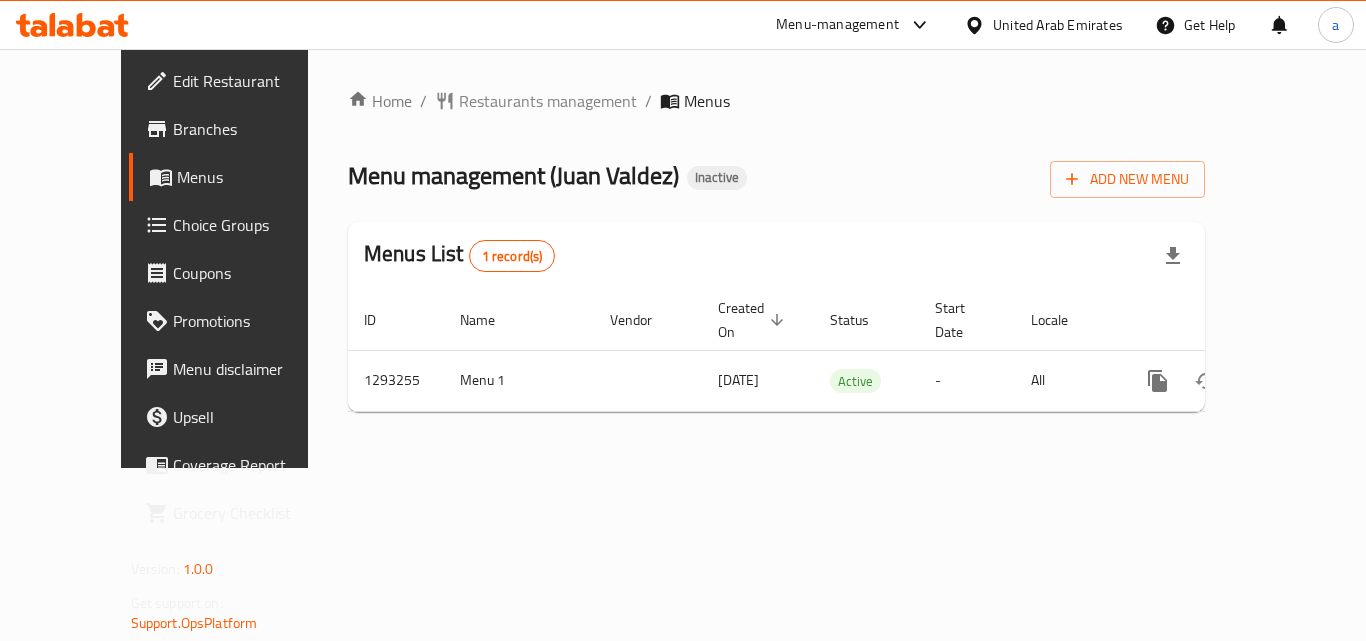 click on "Branches" at bounding box center (239, 129) 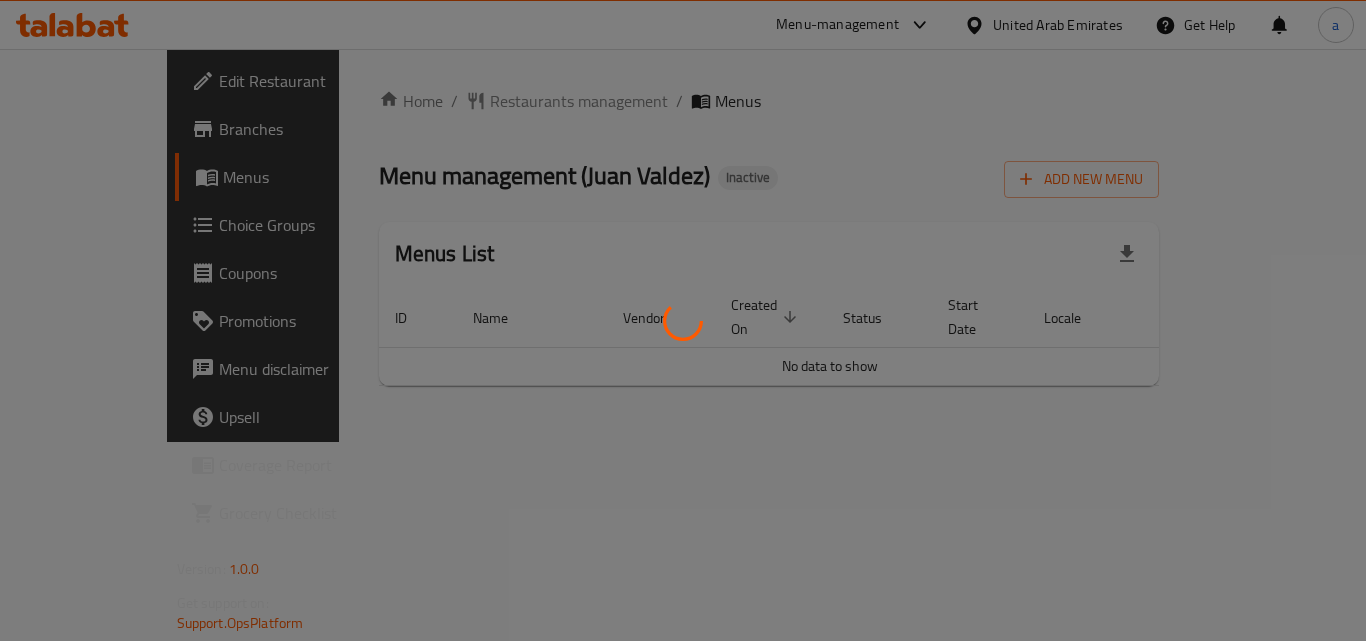 scroll, scrollTop: 0, scrollLeft: 0, axis: both 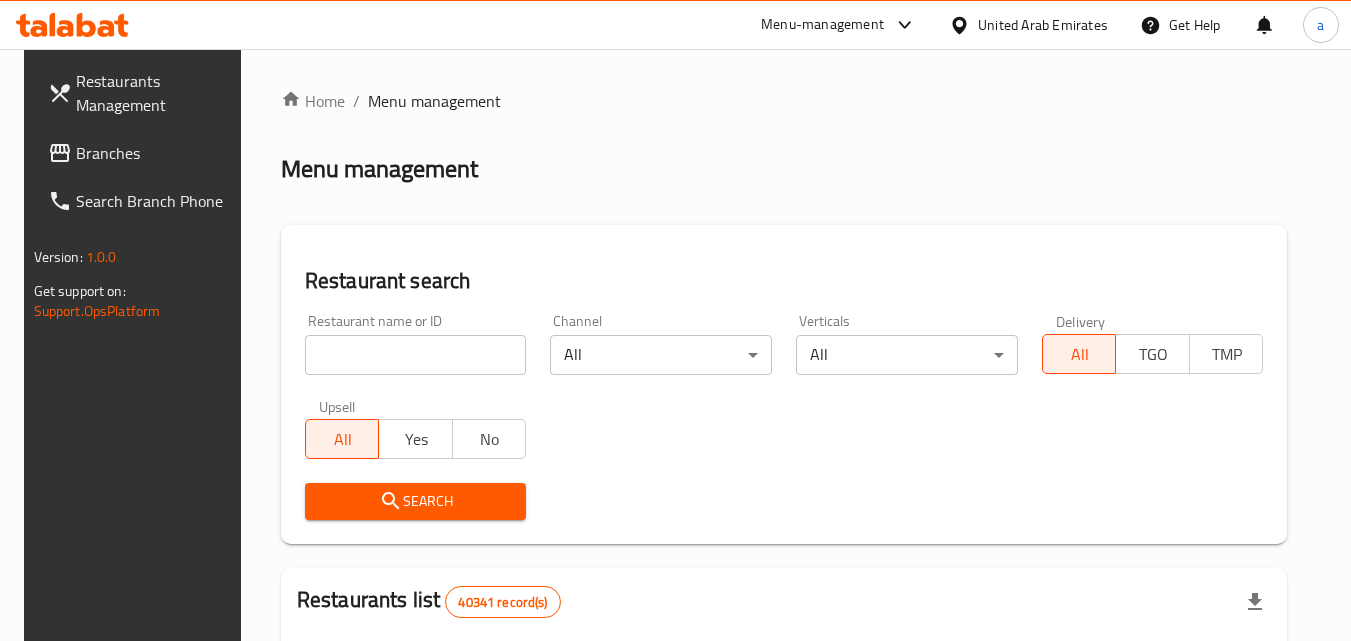 click on "Branches" at bounding box center (155, 153) 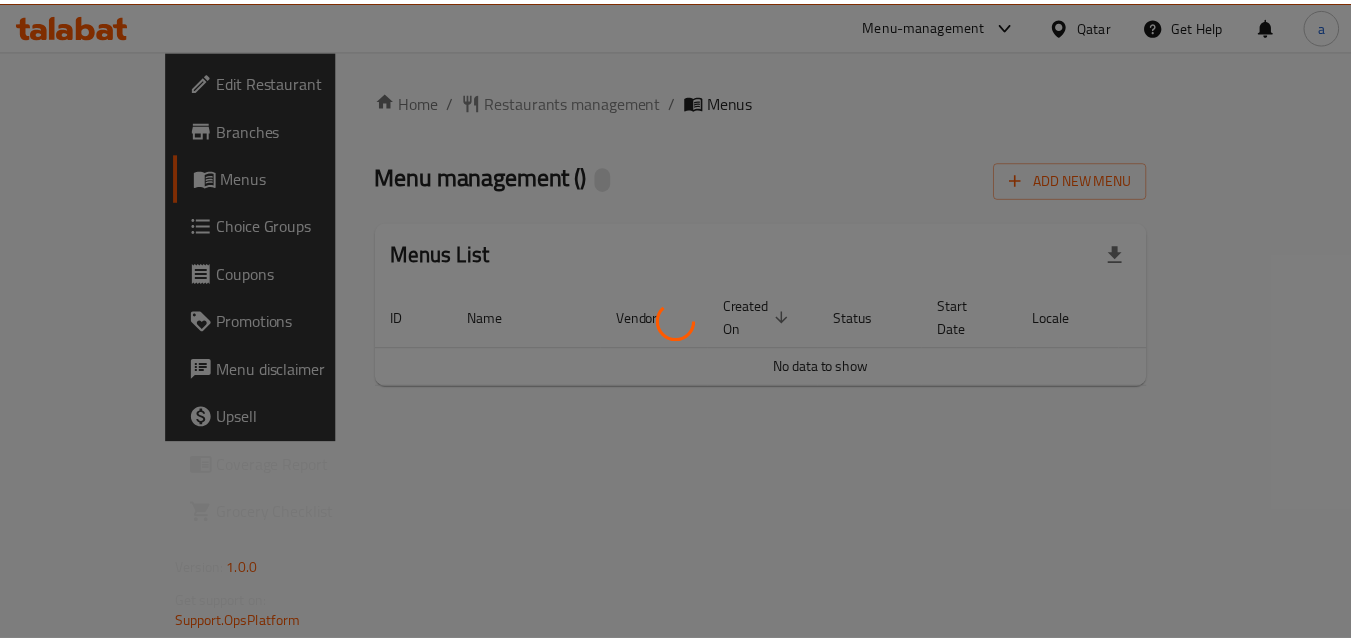 scroll, scrollTop: 0, scrollLeft: 0, axis: both 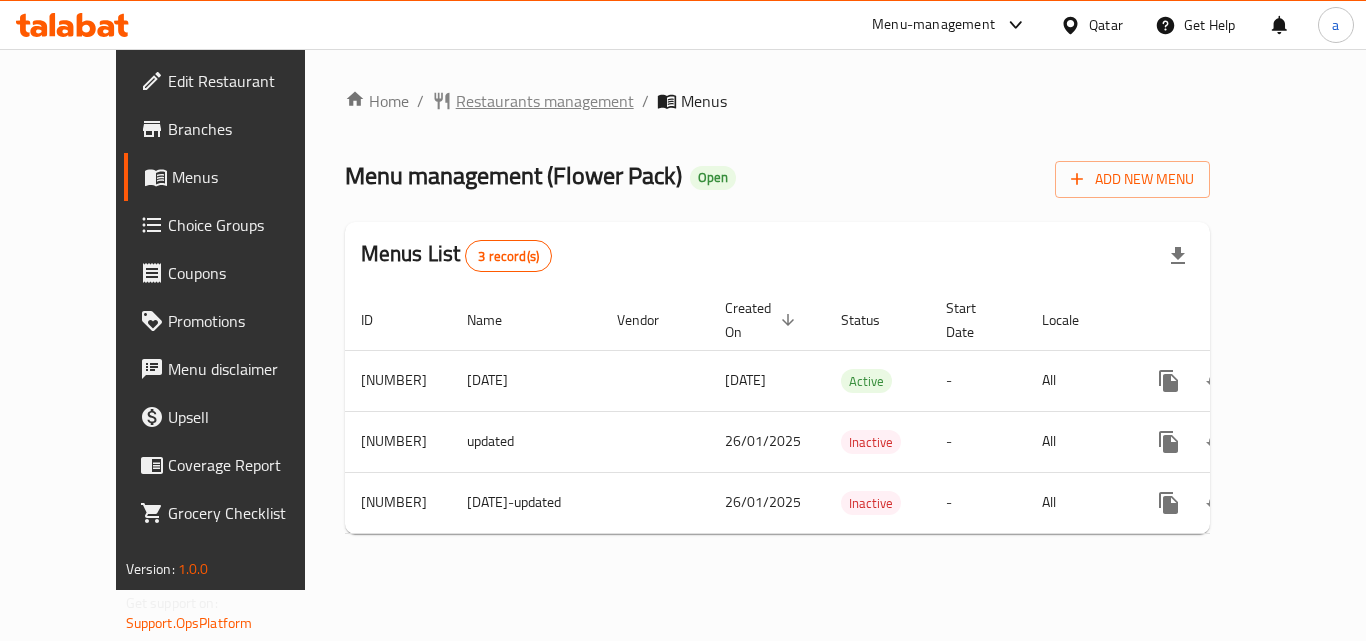 click on "Restaurants management" at bounding box center [545, 101] 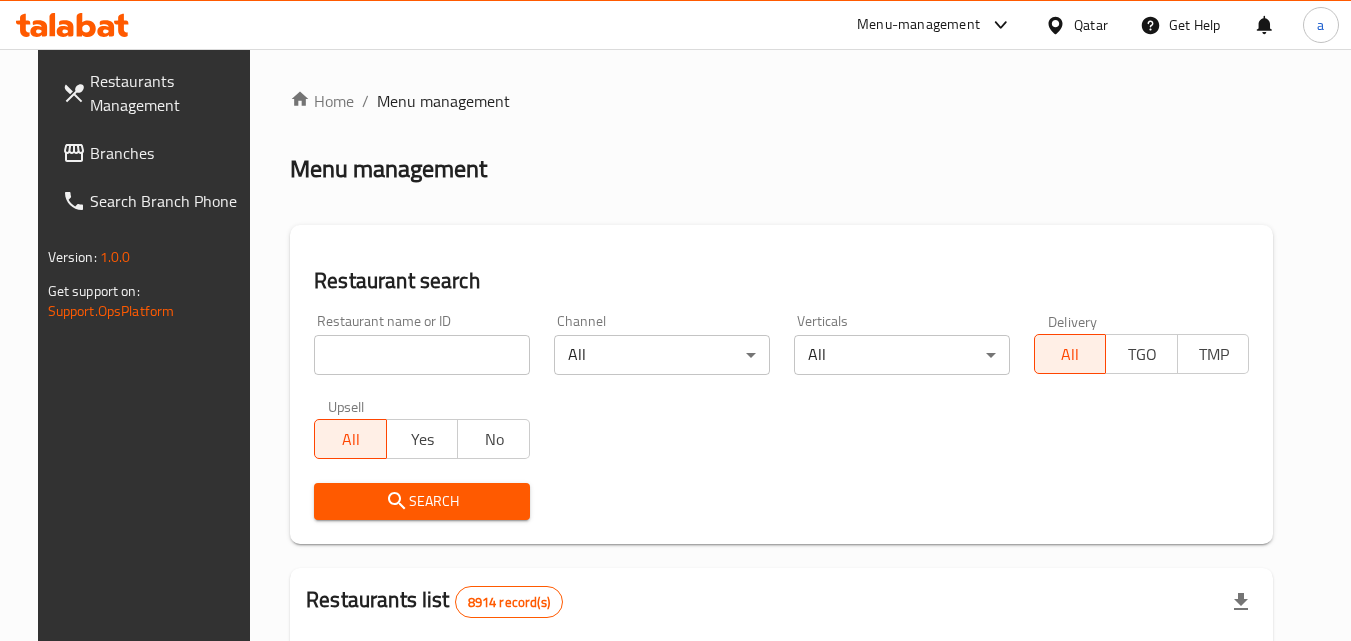 click on "Qatar" at bounding box center (1076, 25) 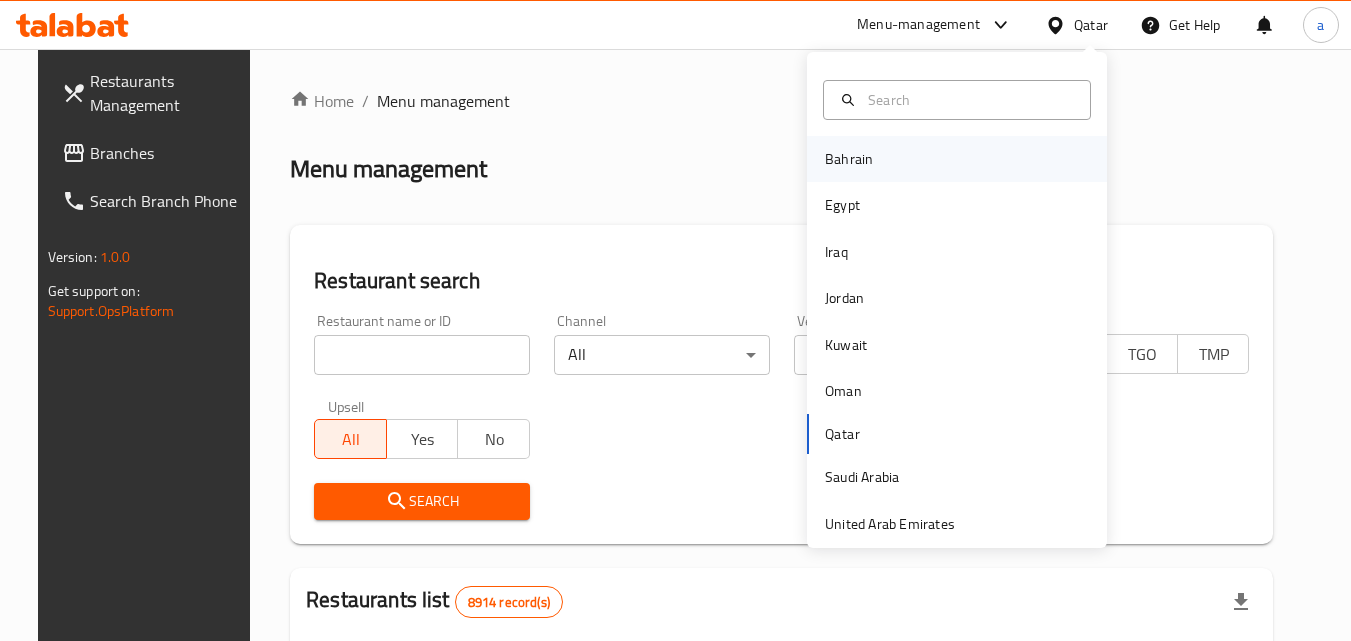 click on "Bahrain" at bounding box center (849, 159) 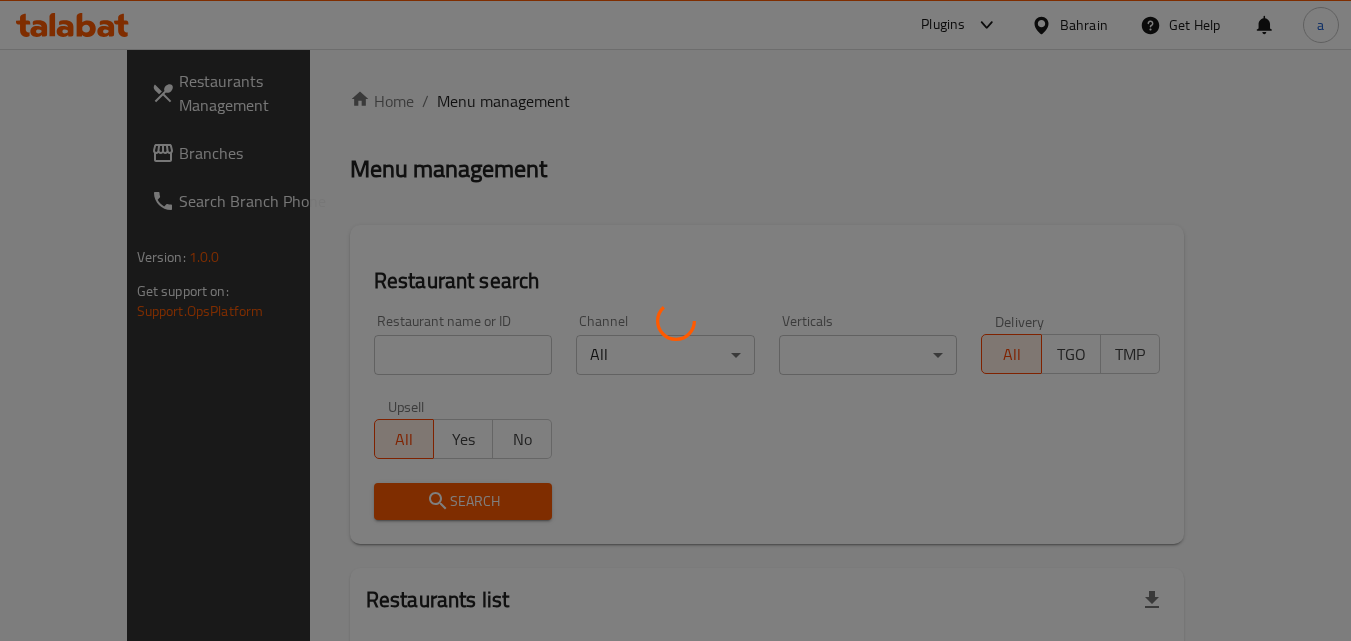 click at bounding box center [675, 320] 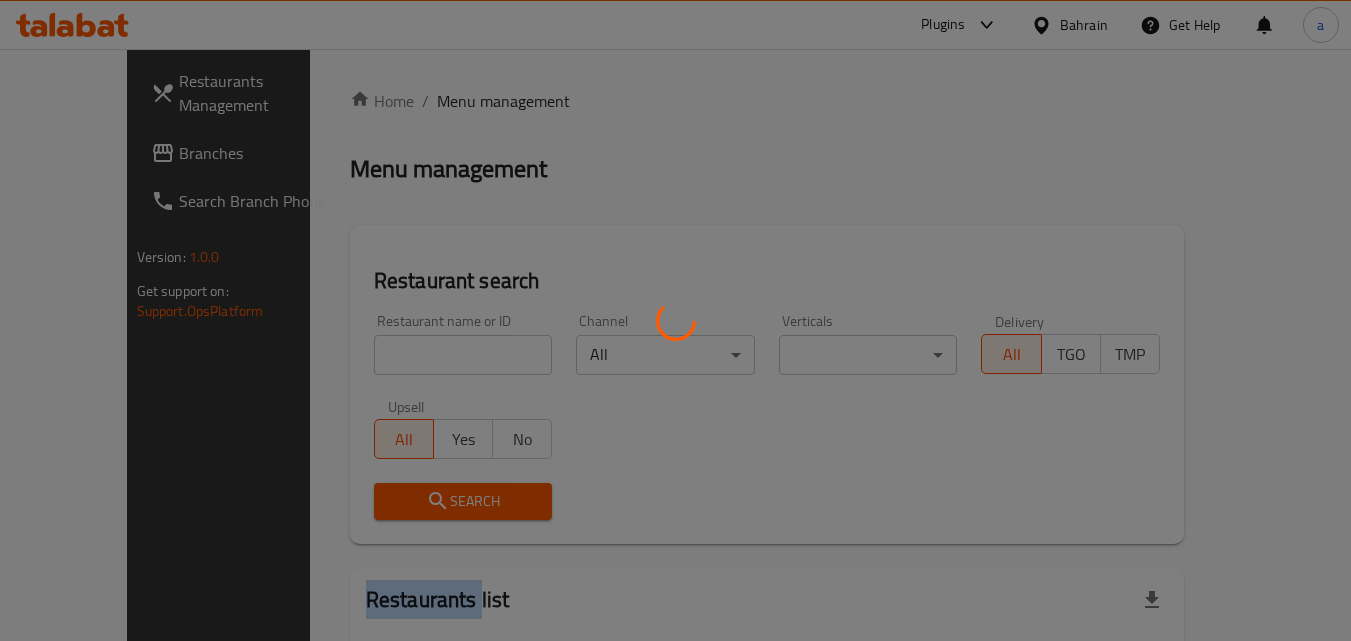 click at bounding box center (675, 320) 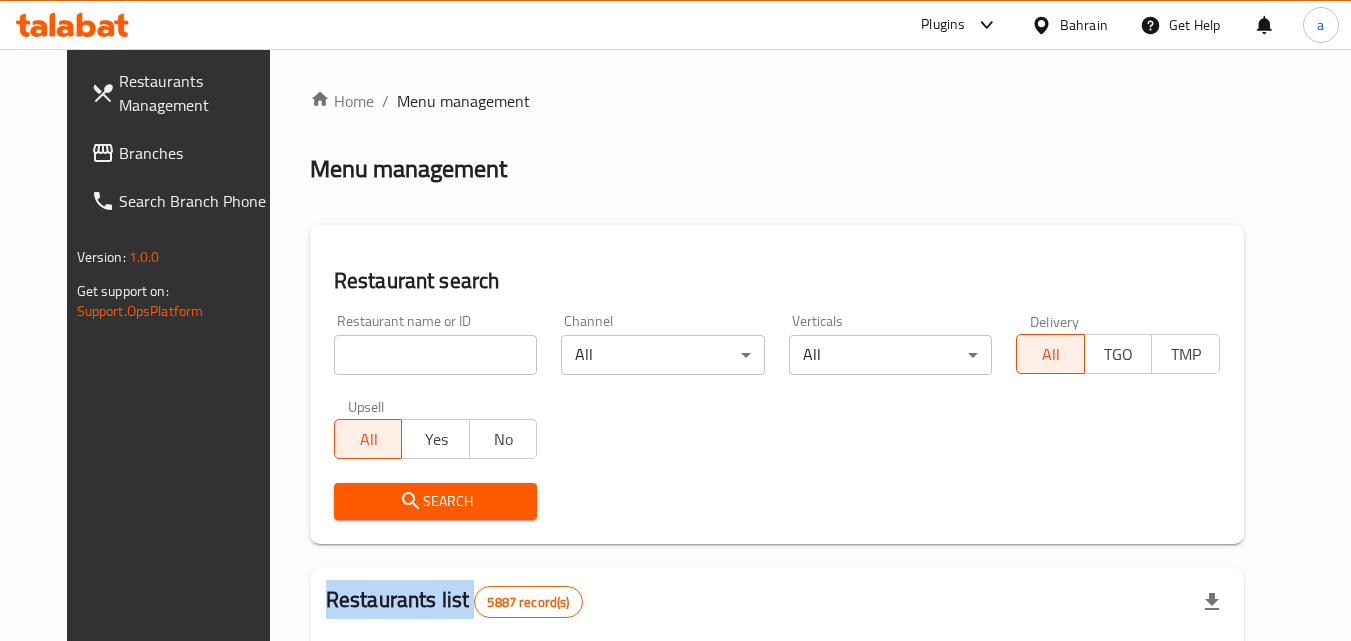 click on "Restaurants Management   Branches   Search Branch Phone  Version:    1.0.0  Get support on:    Support.OpsPlatform Home / Menu management Menu management Restaurant search Restaurant name or ID Restaurant name or ID Channel All ​ Verticals All ​ Delivery All TGO TMP Upsell All Yes No   Search Restaurants list   5887 record(s) ID sorted ascending Name (En) Name (Ar) Ref. Name Logo Branches Open Busy Closed POS group Status Action 332 Zeitouna زيتونة 4 0 0 0 OPEN 333 Carinos كارينوز 1 0 0 0 INACTIVE 334 Leila Min Lebnan ليلى من لبنان 3 1 0 0 OPEN 335 Johnny Rockets جوني روكيتس 4 0 0 0 INACTIVE 336 Hussien حسين 1 0 0 0 INACTIVE 337 2466 2466 1 0 0 0 INACTIVE 341 Healthy Calorie هيلثي كالوري 7 3 0 0 OPEN 344 Franks A Lot فرانكس ألوت 2 1 0 0 OPEN 346 Mr.Candy مستر.كاندي 1 0 0 0 INACTIVE 351 REDPAN BURGER STEAK رد بان برجر ستيك 1 0 0 0 INACTIVE Rows per page: 10 1-10 of 5887" at bounding box center (675, 709) 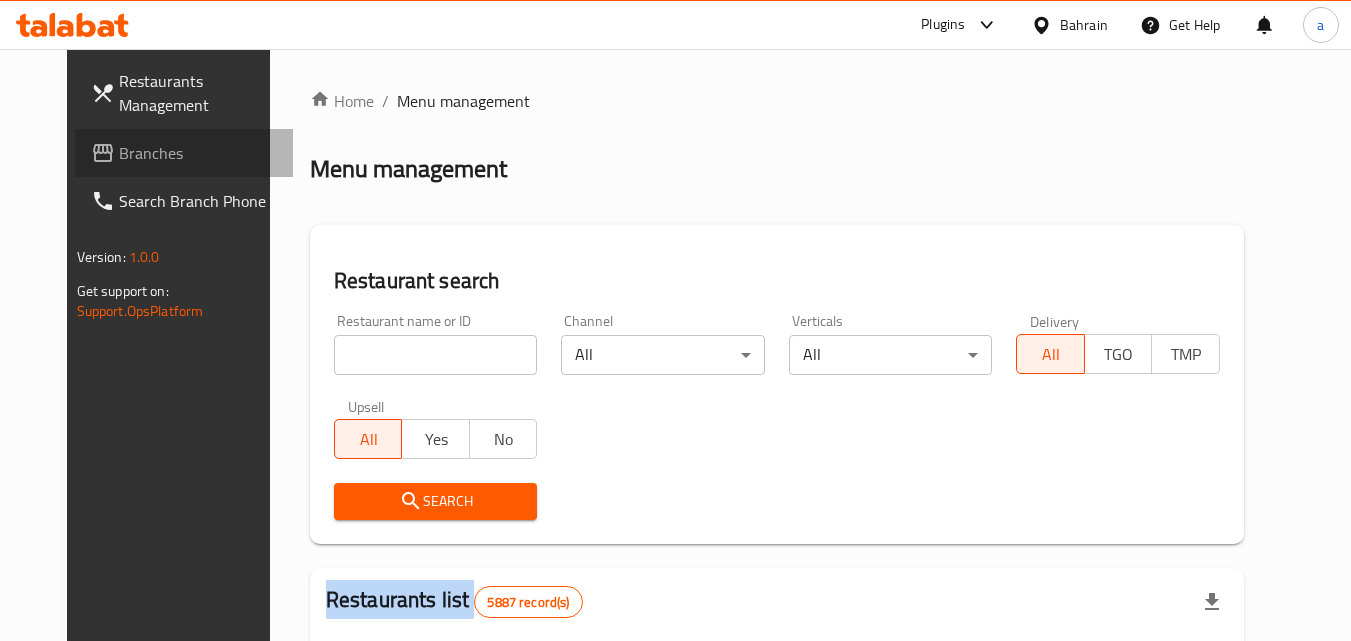 click on "Branches" at bounding box center (198, 153) 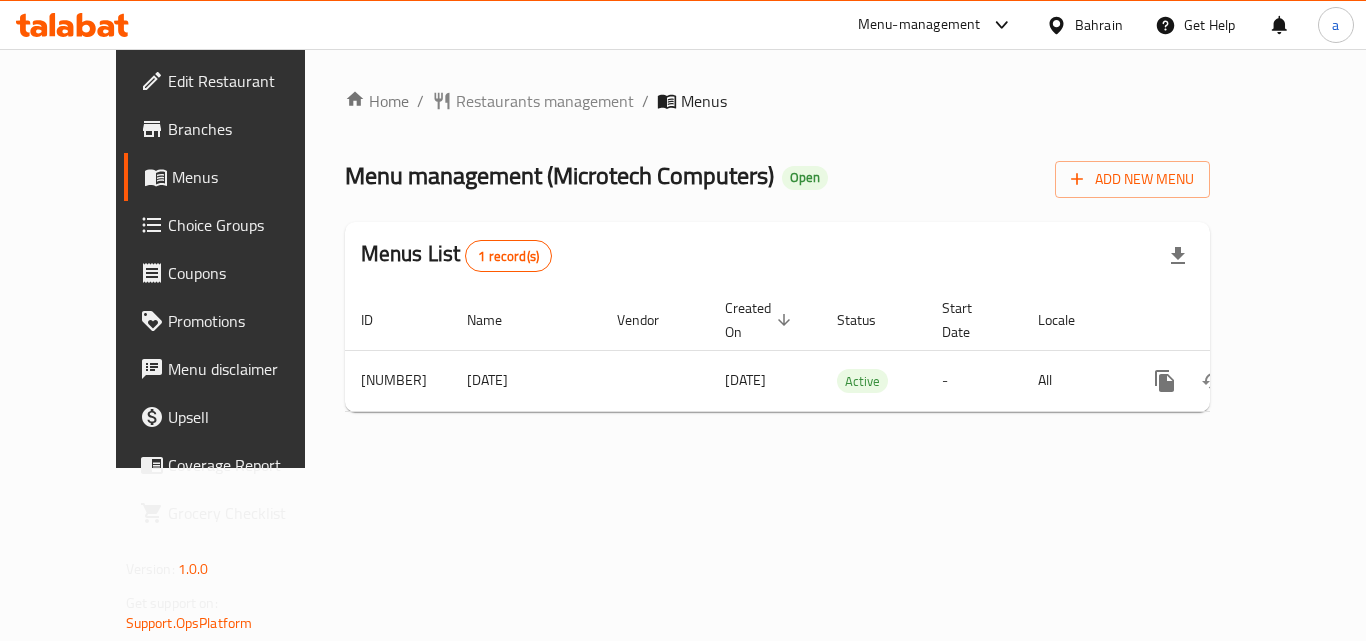 scroll, scrollTop: 0, scrollLeft: 0, axis: both 